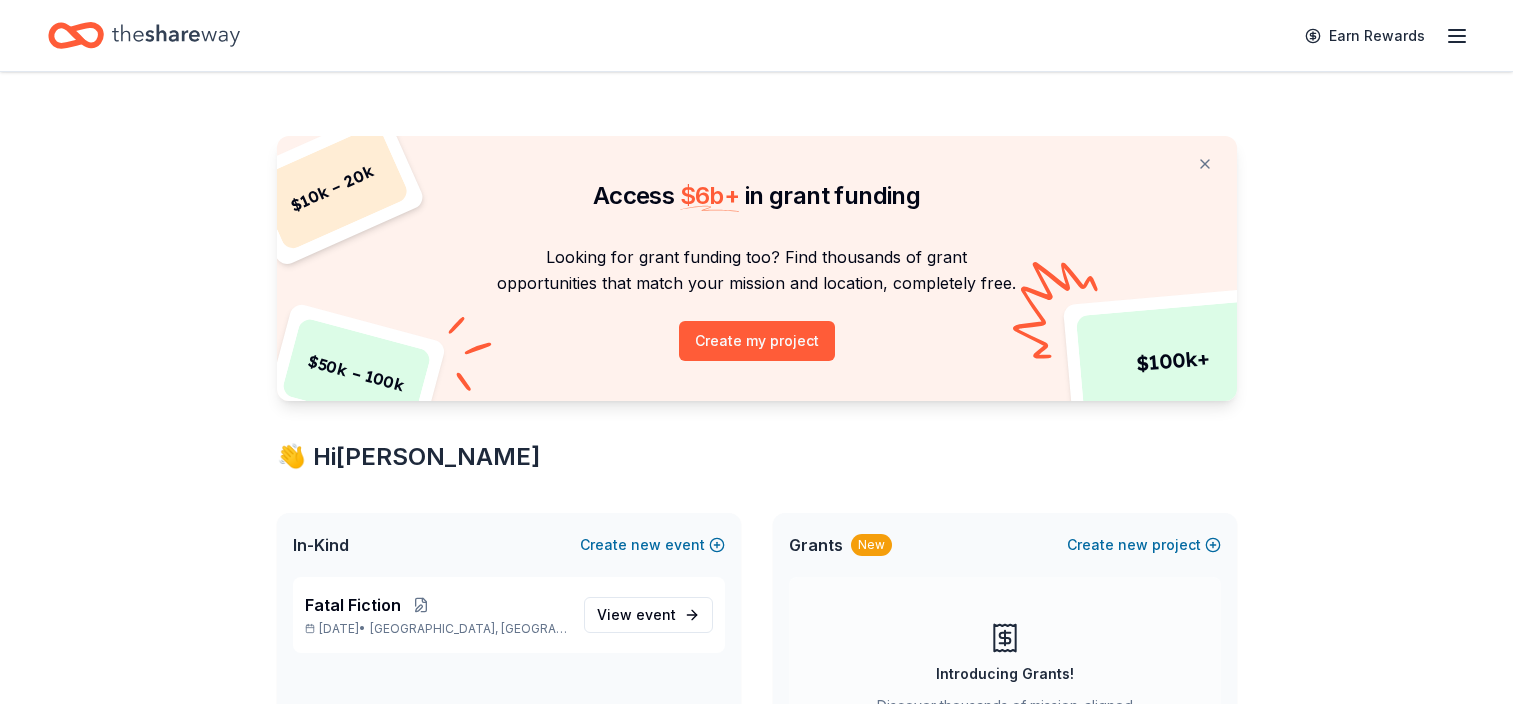 scroll, scrollTop: 0, scrollLeft: 0, axis: both 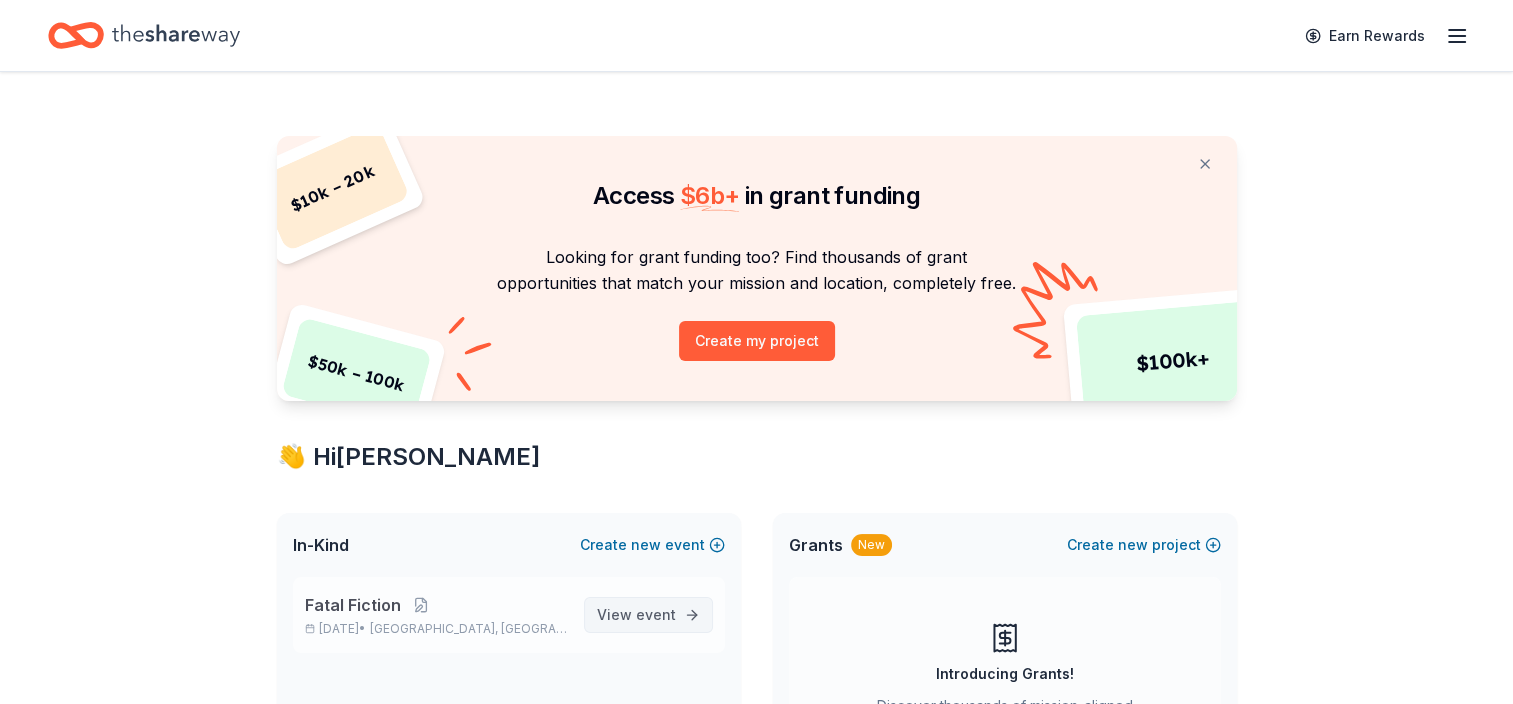 click on "event" at bounding box center (656, 614) 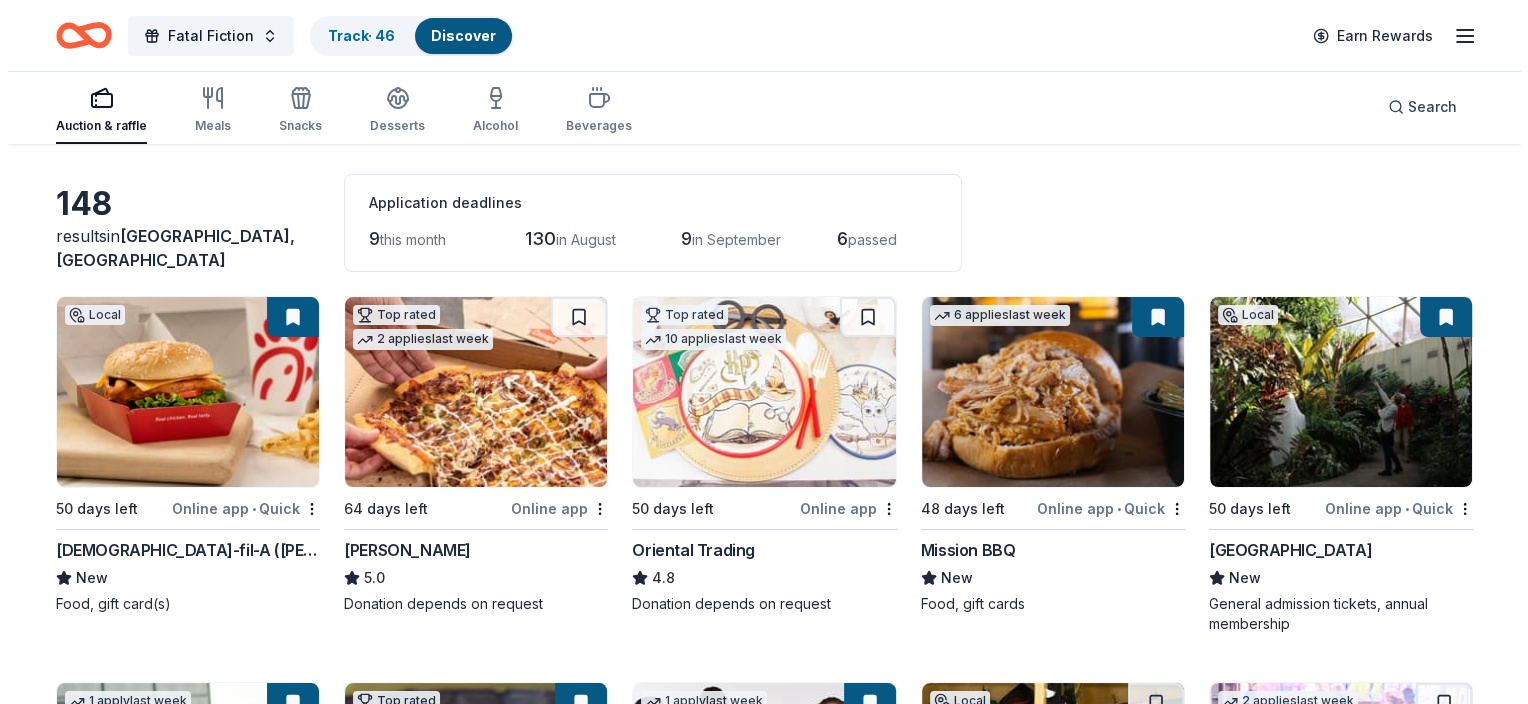 scroll, scrollTop: 0, scrollLeft: 0, axis: both 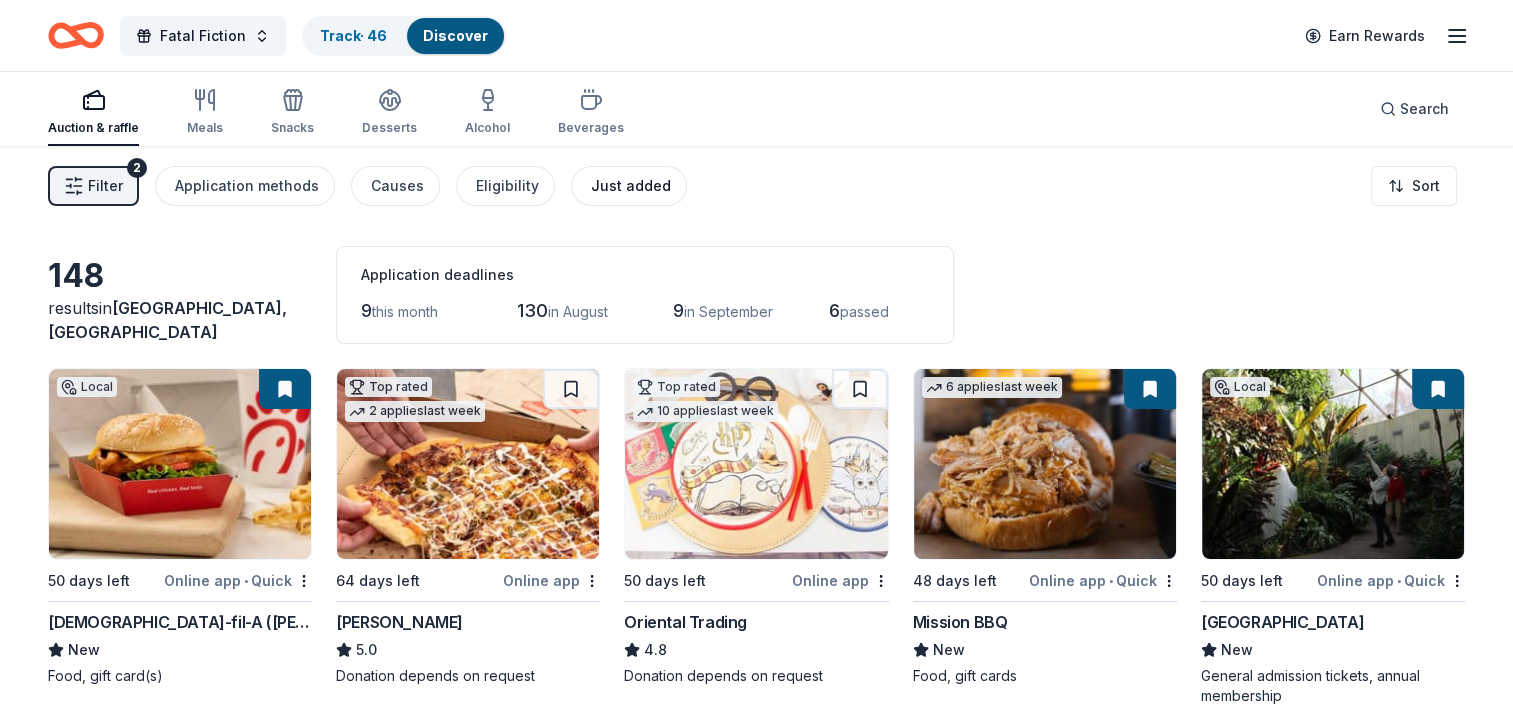 click on "Just added" at bounding box center [629, 186] 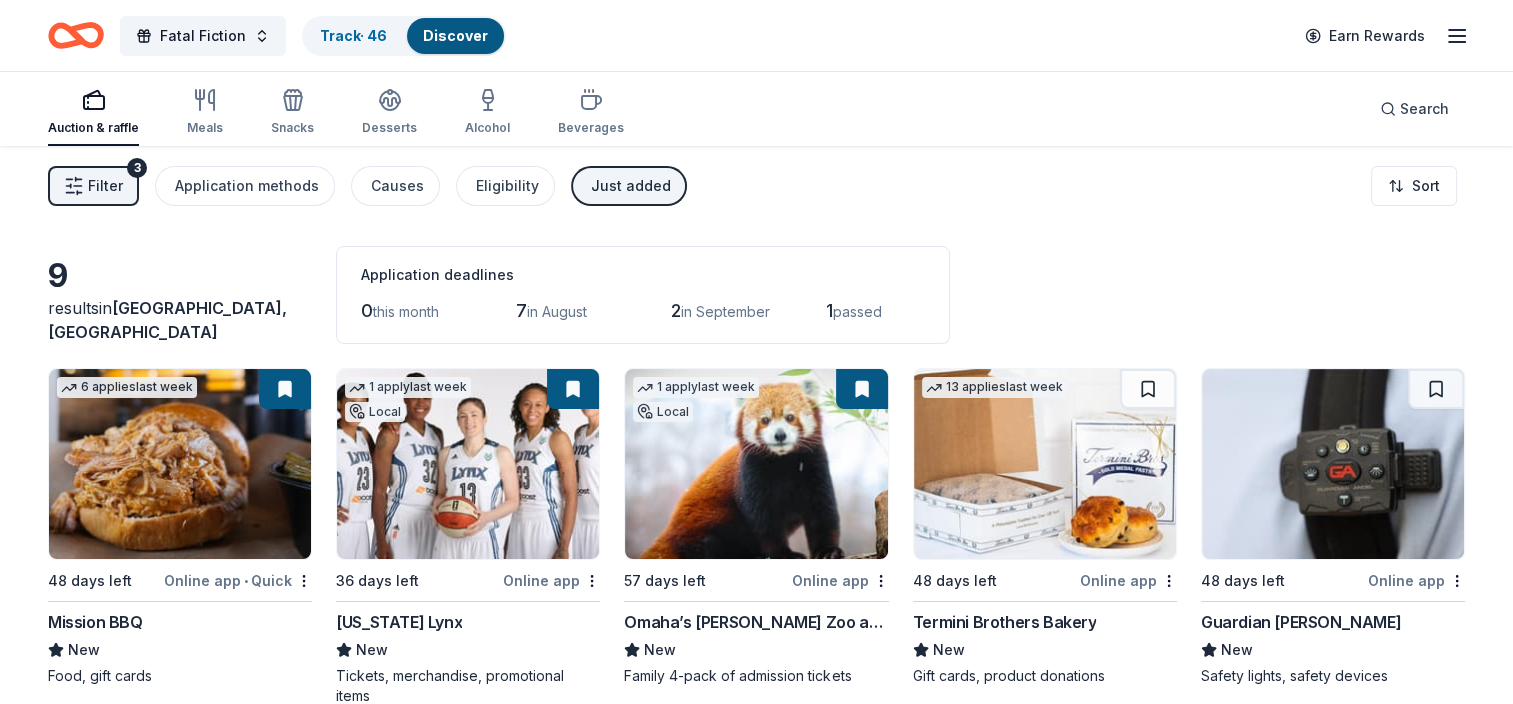click on "Filter 3" at bounding box center (93, 186) 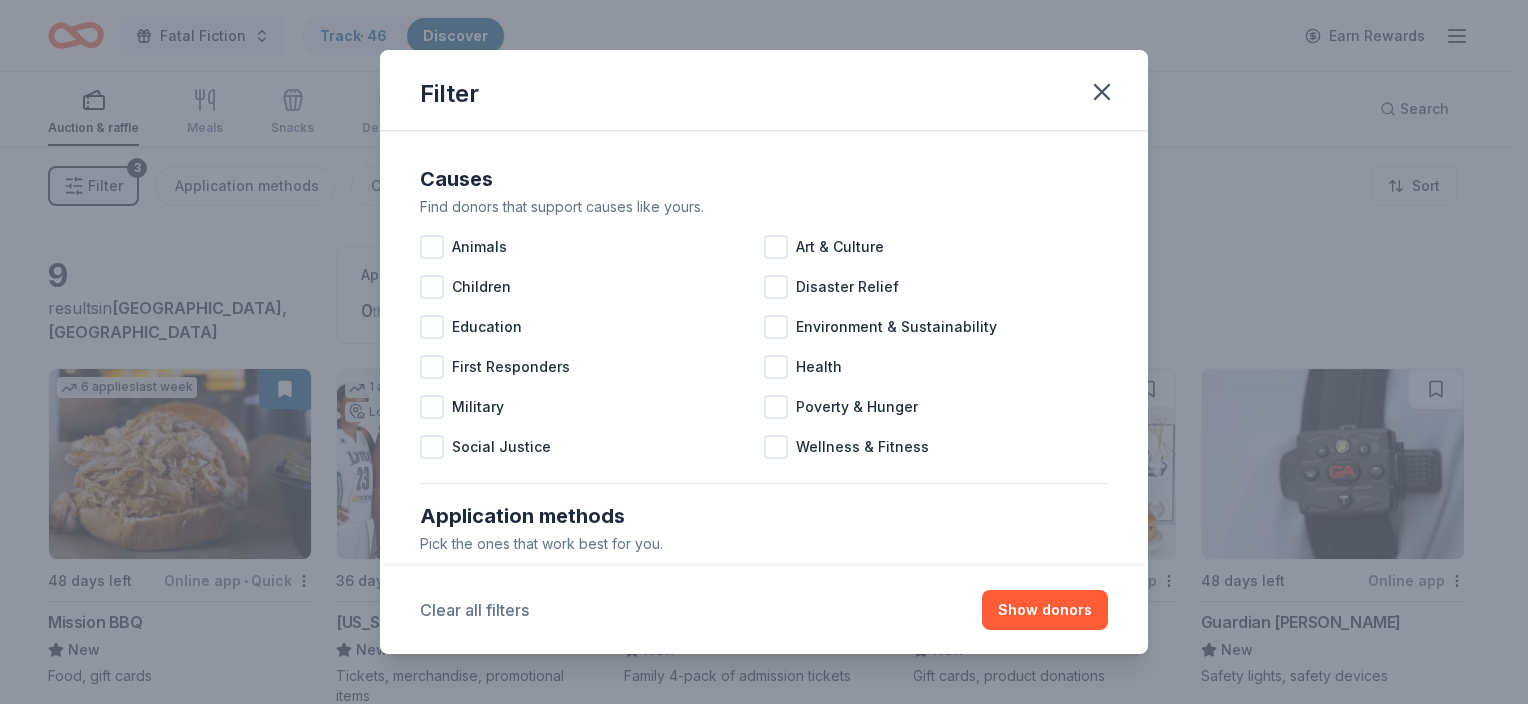 click on "Clear all filters" at bounding box center (474, 610) 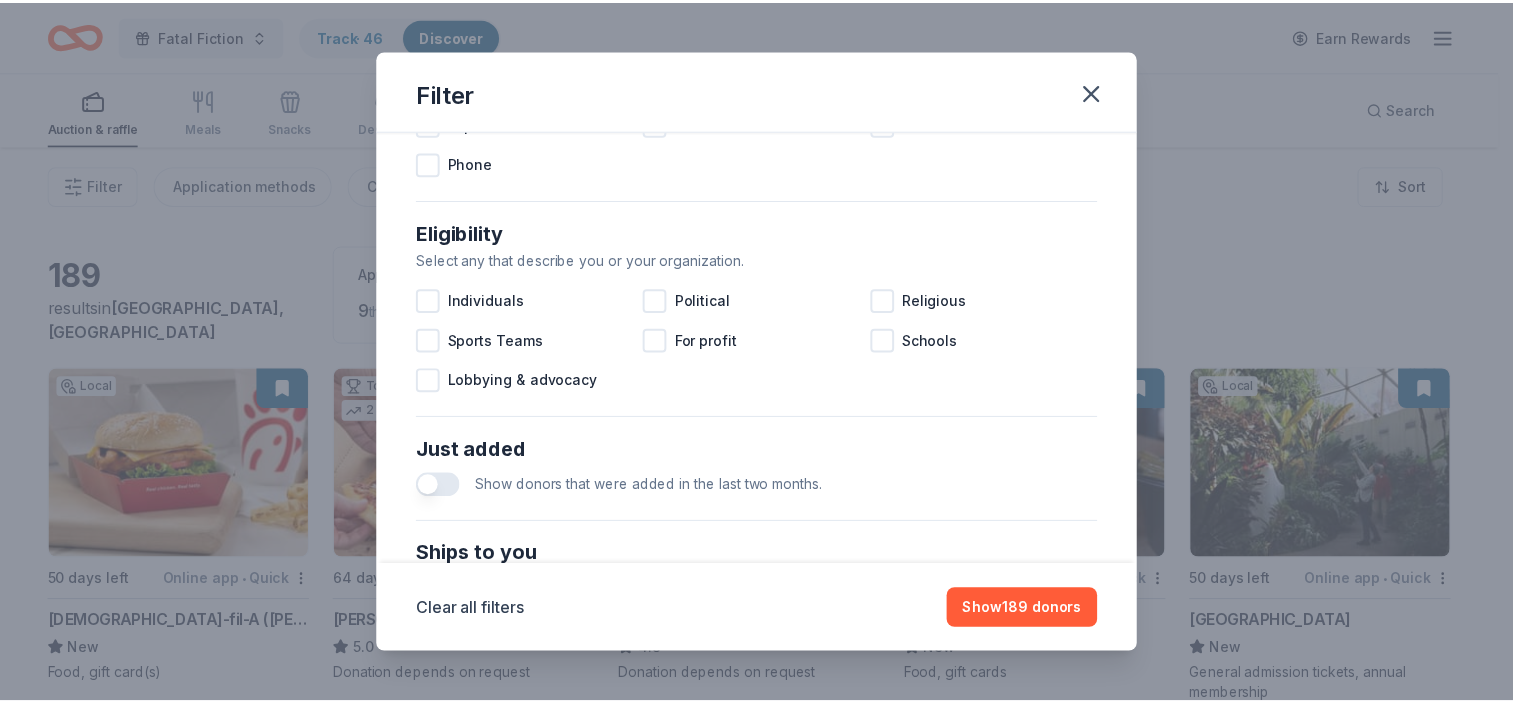 scroll, scrollTop: 600, scrollLeft: 0, axis: vertical 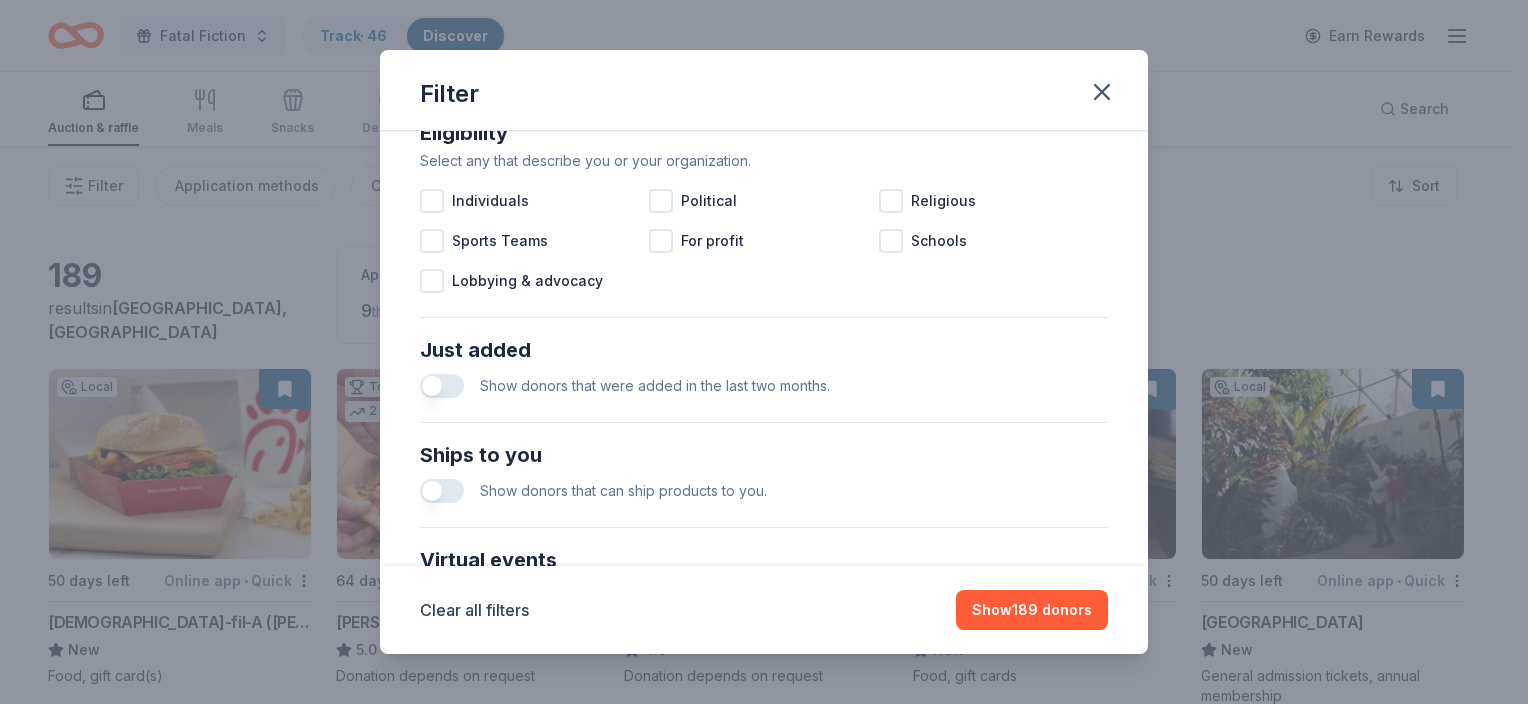 click at bounding box center (442, 386) 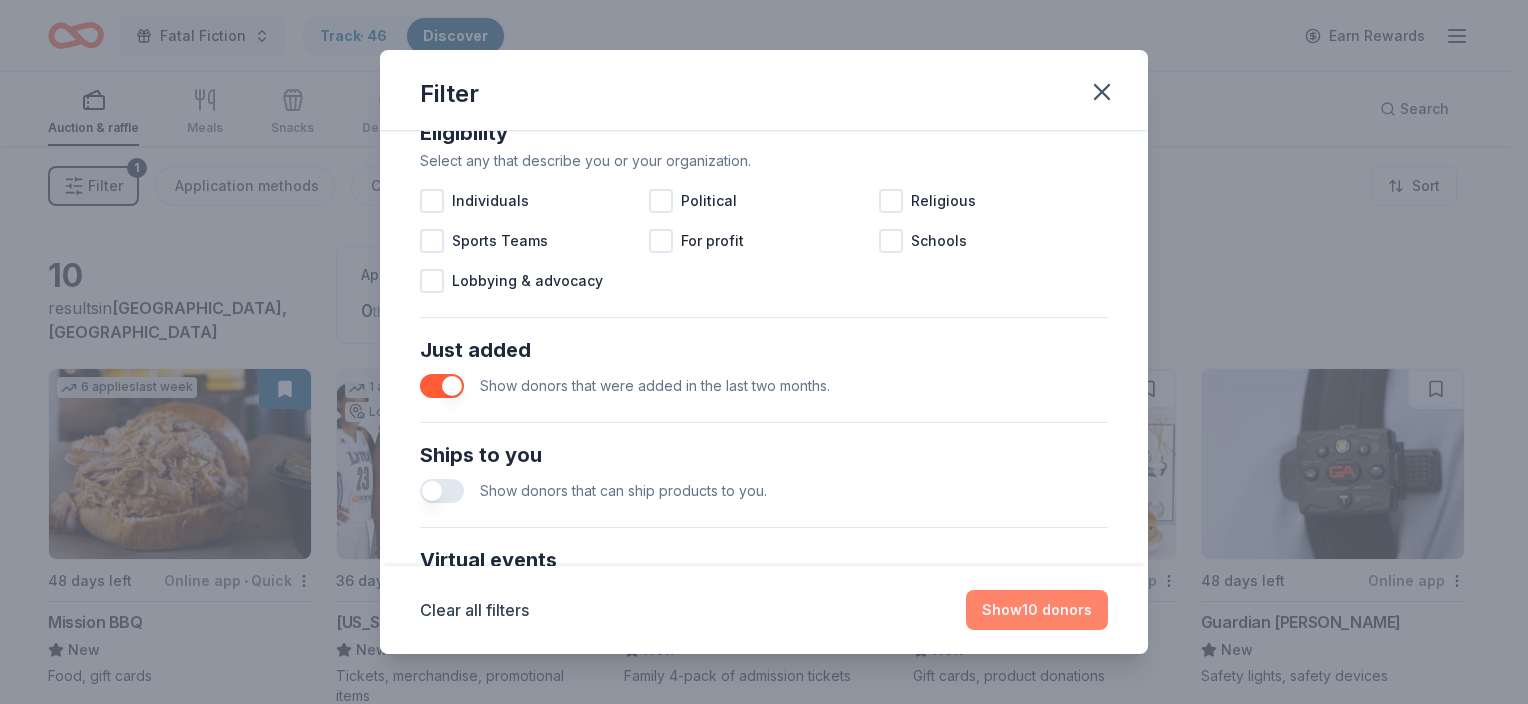 click on "Show  10   donors" at bounding box center [1037, 610] 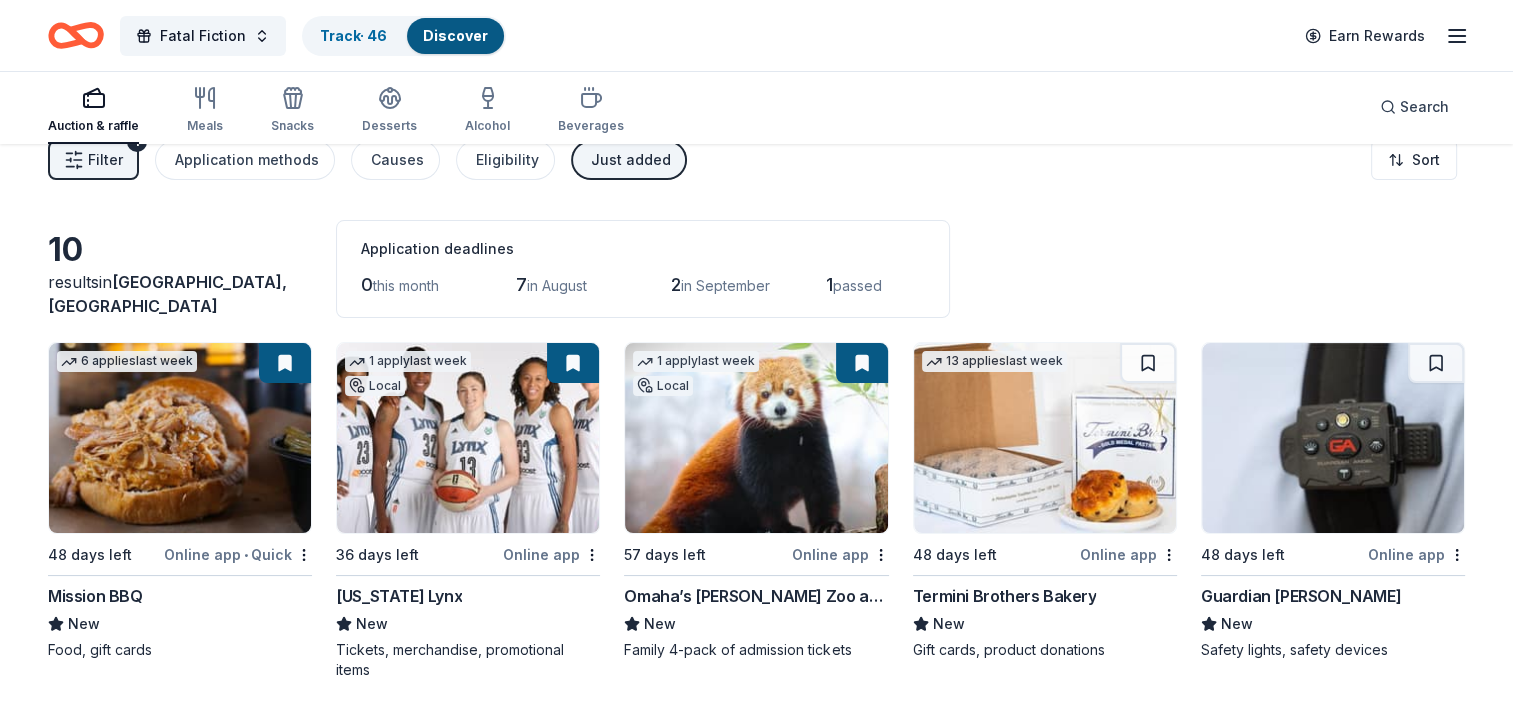 scroll, scrollTop: 0, scrollLeft: 0, axis: both 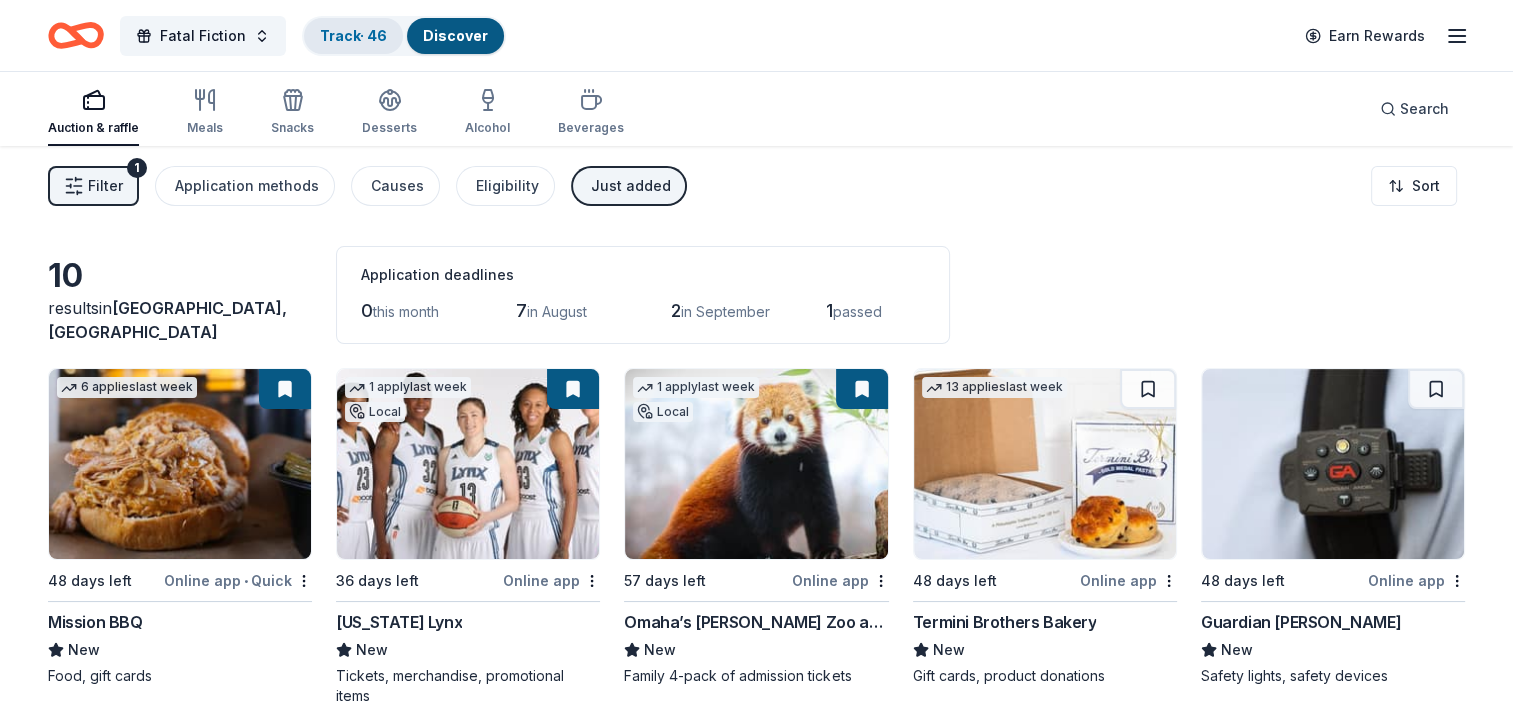 click on "Track  · 46" at bounding box center (353, 35) 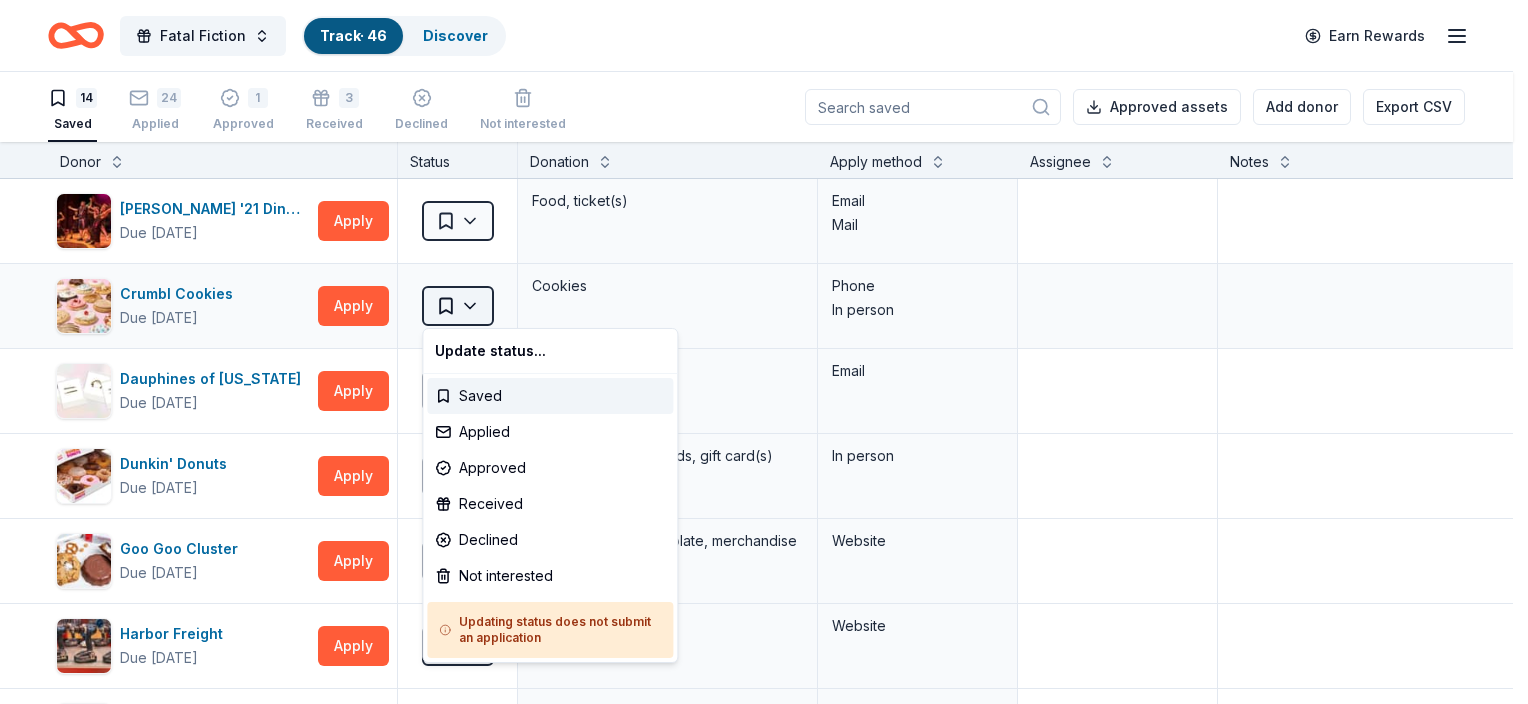 click on "Fatal Fiction Track  · 46 Discover Earn Rewards 14 Saved 24 Applied 1 Approved 3 Received Declined Not interested  Approved assets Add donor Export CSV Donor Status Donation Apply method Assignee Notes Circa '21 Dinner Playhouse Due in 22 days Apply Saved Food, ticket(s) Email Mail Crumbl Cookies Due in 48 days Apply Saved Cookies Phone In person Dauphines of New York Due in 48 days Apply Saved Hair accessories Email Dunkin' Donuts Due in 57 days Apply Saved Donuts, breakfast foods, gift card(s) In person Goo Goo Cluster Due in 22 days Apply Saved Candy clusters, chocolate, merchandise Website Harbor Freight Due in 48 days Apply Saved  gift card(s) Website Massage Envy Due in 48 days Apply Saved Gift card(s) Phone In person McAlister's Deli Due in 48 days Apply Saved Food, gift card(s) Website In person Schwinn Due in 48 days Apply Saved Bike(s), Scooter(s), Apparel/gear; request up to 5 donation items Website Sierra Nevada Due in 33 days Apply Saved Beer products, apparel, gift card(s) Website Smartwool" at bounding box center (764, 352) 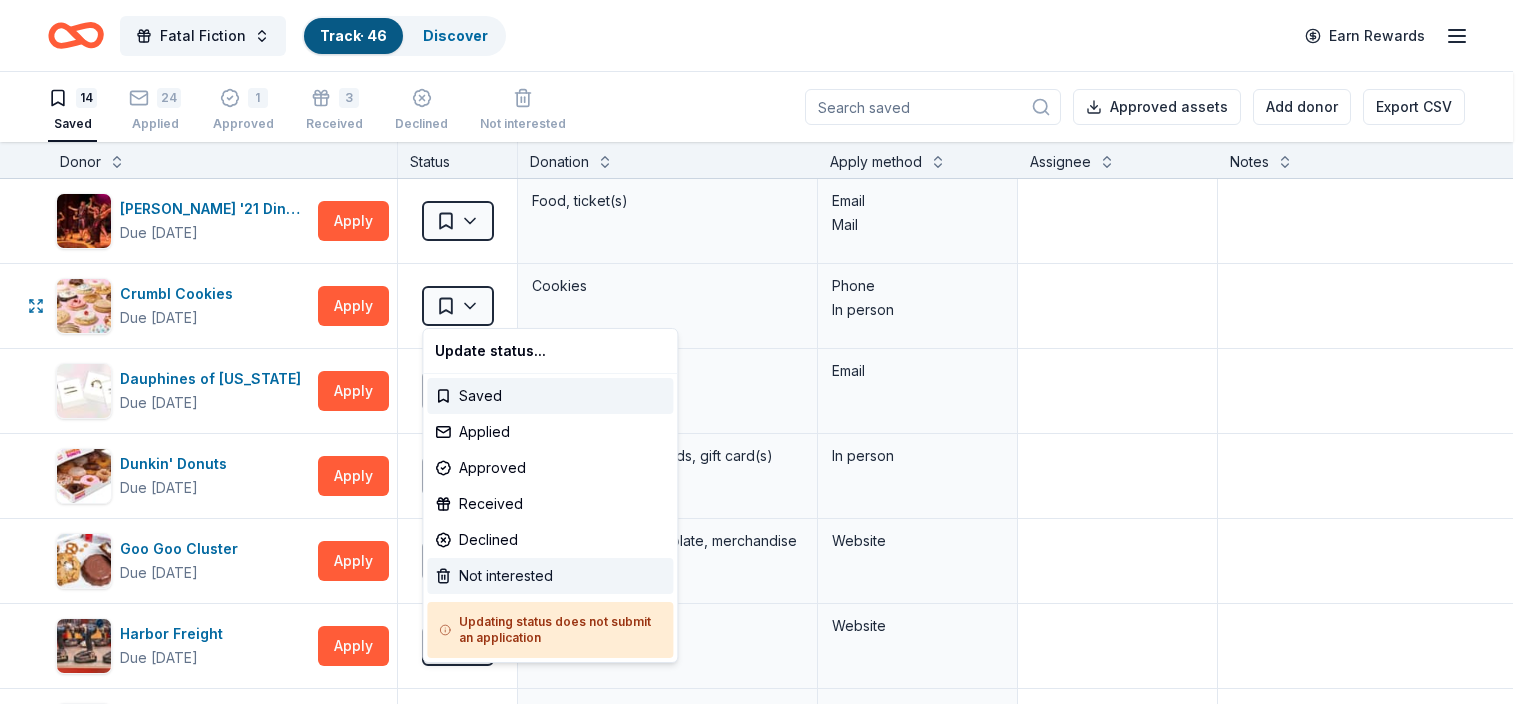 click on "Not interested" at bounding box center [550, 576] 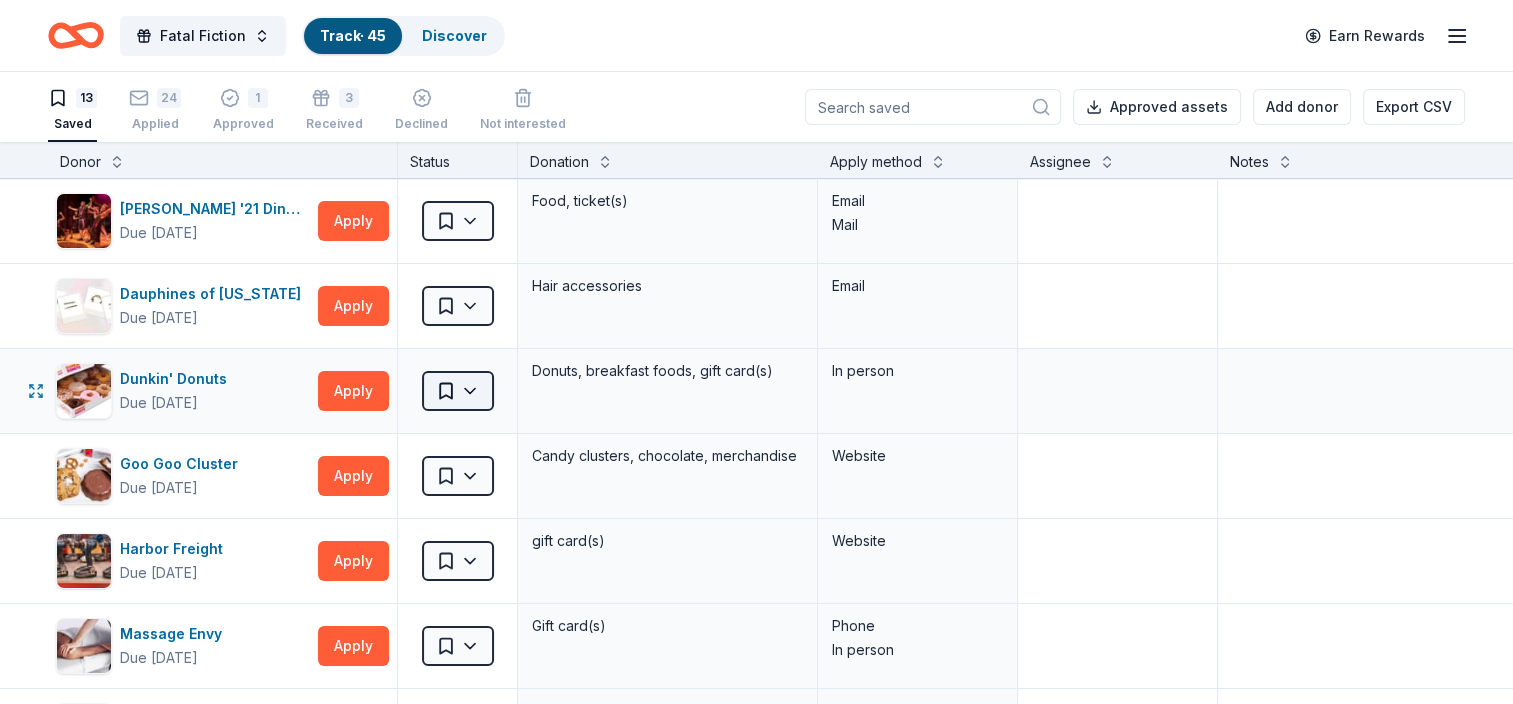 click on "Fatal Fiction Track  · 45 Discover Earn Rewards 13 Saved 24 Applied 1 Approved 3 Received Declined Not interested  Approved assets Add donor Export CSV Donor Status Donation Apply method Assignee Notes Circa '21 Dinner Playhouse Due in 22 days Apply Saved Food, ticket(s) Email Mail Dauphines of New York Due in 48 days Apply Saved Hair accessories Email Dunkin' Donuts Due in 57 days Apply Saved Donuts, breakfast foods, gift card(s) In person Goo Goo Cluster Due in 22 days Apply Saved Candy clusters, chocolate, merchandise Website Harbor Freight Due in 48 days Apply Saved  gift card(s) Website Massage Envy Due in 48 days Apply Saved Gift card(s) Phone In person McAlister's Deli Due in 48 days Apply Saved Food, gift card(s) Website In person Schwinn Due in 48 days Apply Saved Bike(s), Scooter(s), Apparel/gear; request up to 5 donation items Website Sierra Nevada Due in 33 days Apply Saved Beer products, apparel, gift card(s) Website Smartwool Due in 48 days Apply Saved Socks, apparel, gift card(s) Email Apply" at bounding box center [756, 352] 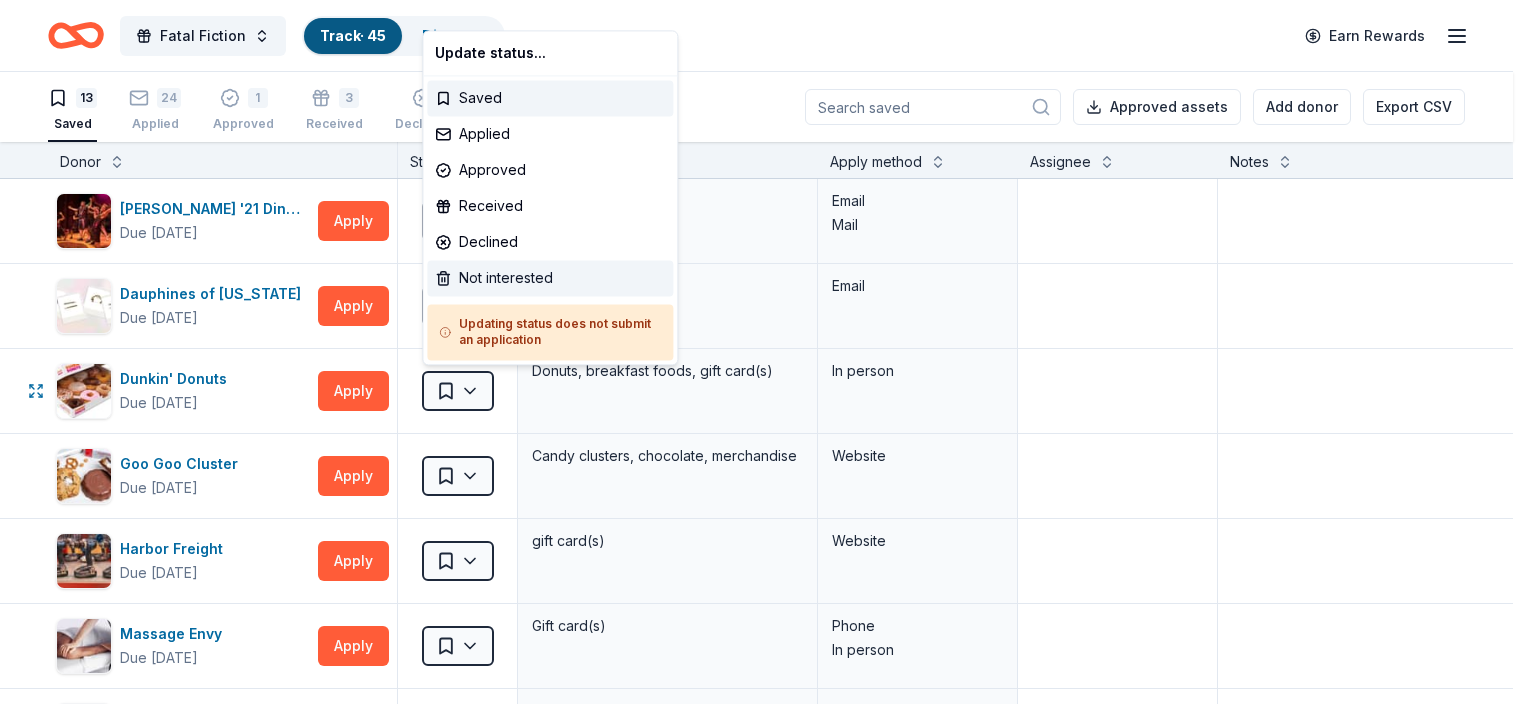 click on "Not interested" at bounding box center [550, 278] 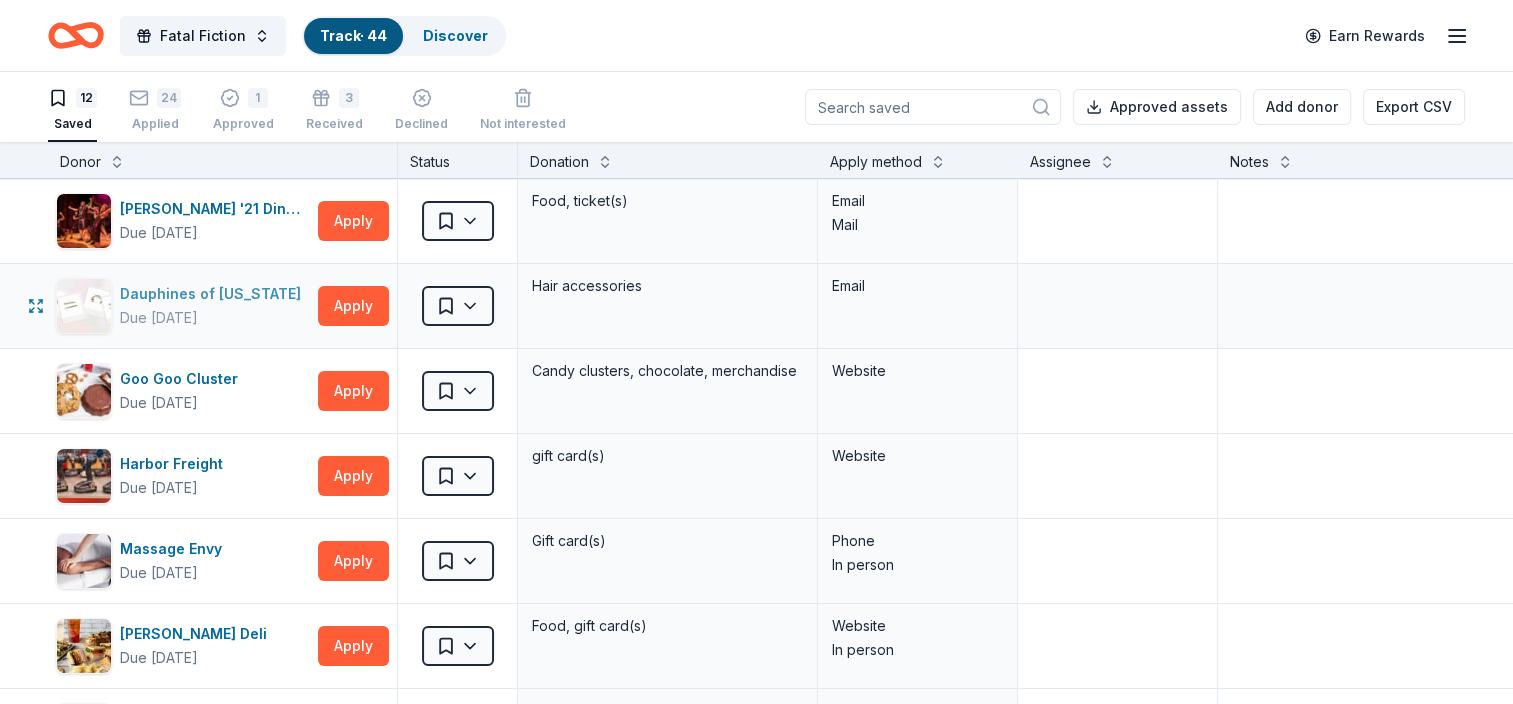 click on "Dauphines of [US_STATE]" at bounding box center [214, 294] 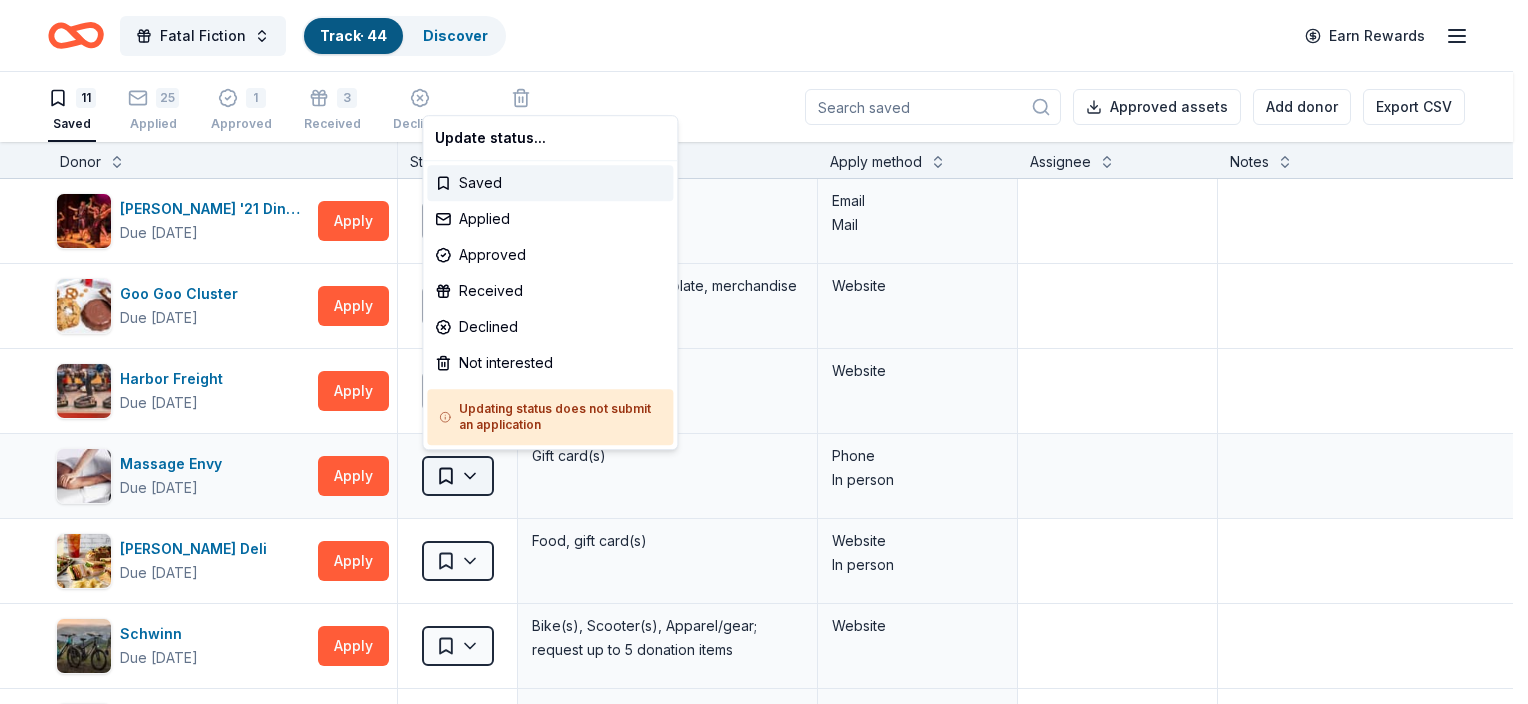 click on "Fatal Fiction Track  · 44 Discover Earn Rewards 11 Saved 25 Applied 1 Approved 3 Received Declined Not interested  Approved assets Add donor Export CSV Donor Status Donation Apply method Assignee Notes Circa '21 Dinner Playhouse Due in 22 days Apply Saved Food, ticket(s) Email Mail Goo Goo Cluster Due in 22 days Apply Saved Candy clusters, chocolate, merchandise Website Harbor Freight Due in 48 days Apply Saved  gift card(s) Website Massage Envy Due in 48 days Apply Saved Gift card(s) Phone In person McAlister's Deli Due in 48 days Apply Saved Food, gift card(s) Website In person Schwinn Due in 48 days Apply Saved Bike(s), Scooter(s), Apparel/gear; request up to 5 donation items Website Sierra Nevada Due in 33 days Apply Saved Beer products, apparel, gift card(s) Website Smartwool Due in 48 days Apply Saved Socks, apparel, gift card(s) Email Teriyaki Madness Due in 48 days Apply Saved Food and gift cards Website Texas Roadhouse Due in 48 days Apply Saved Food, gift card(s) Website UnReal Candy Due in 57 days" at bounding box center (764, 352) 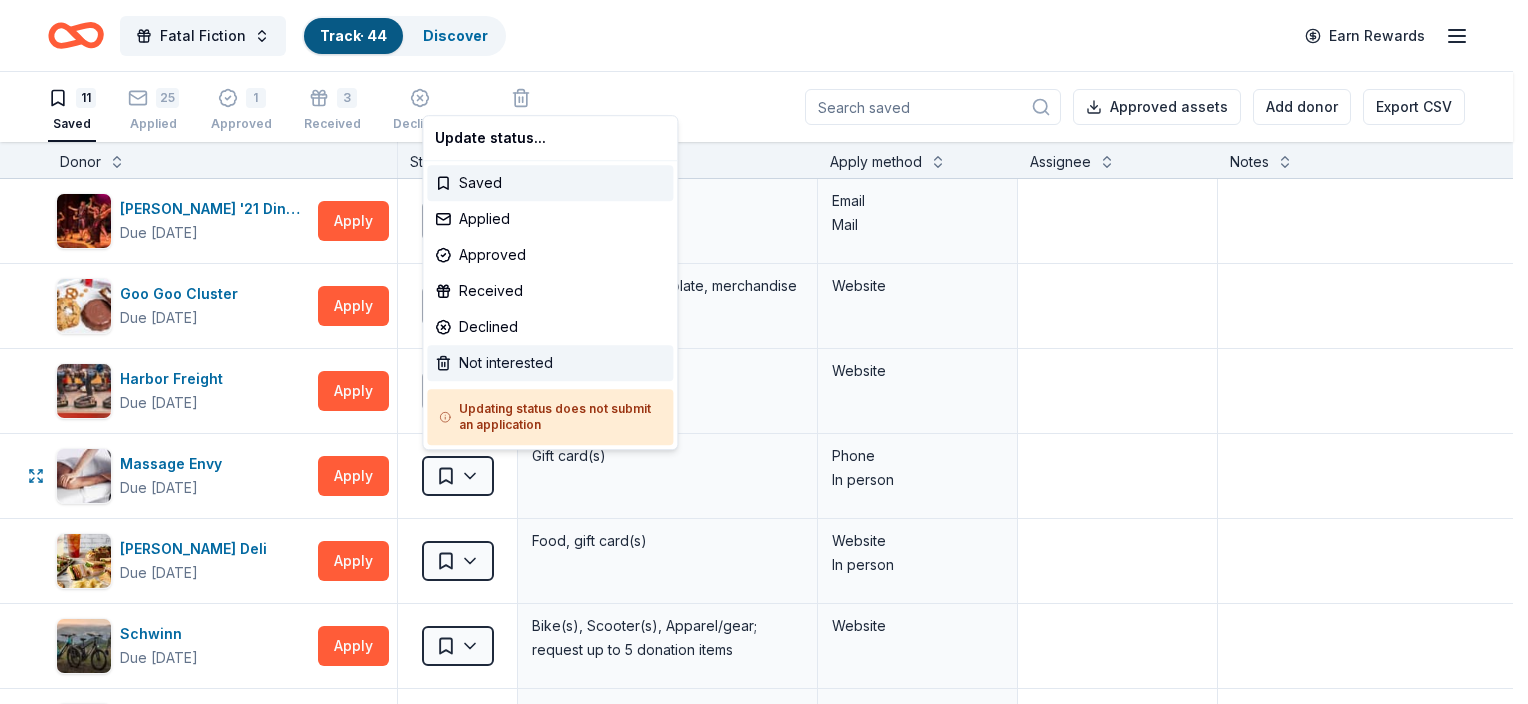 click on "Not interested" at bounding box center [550, 363] 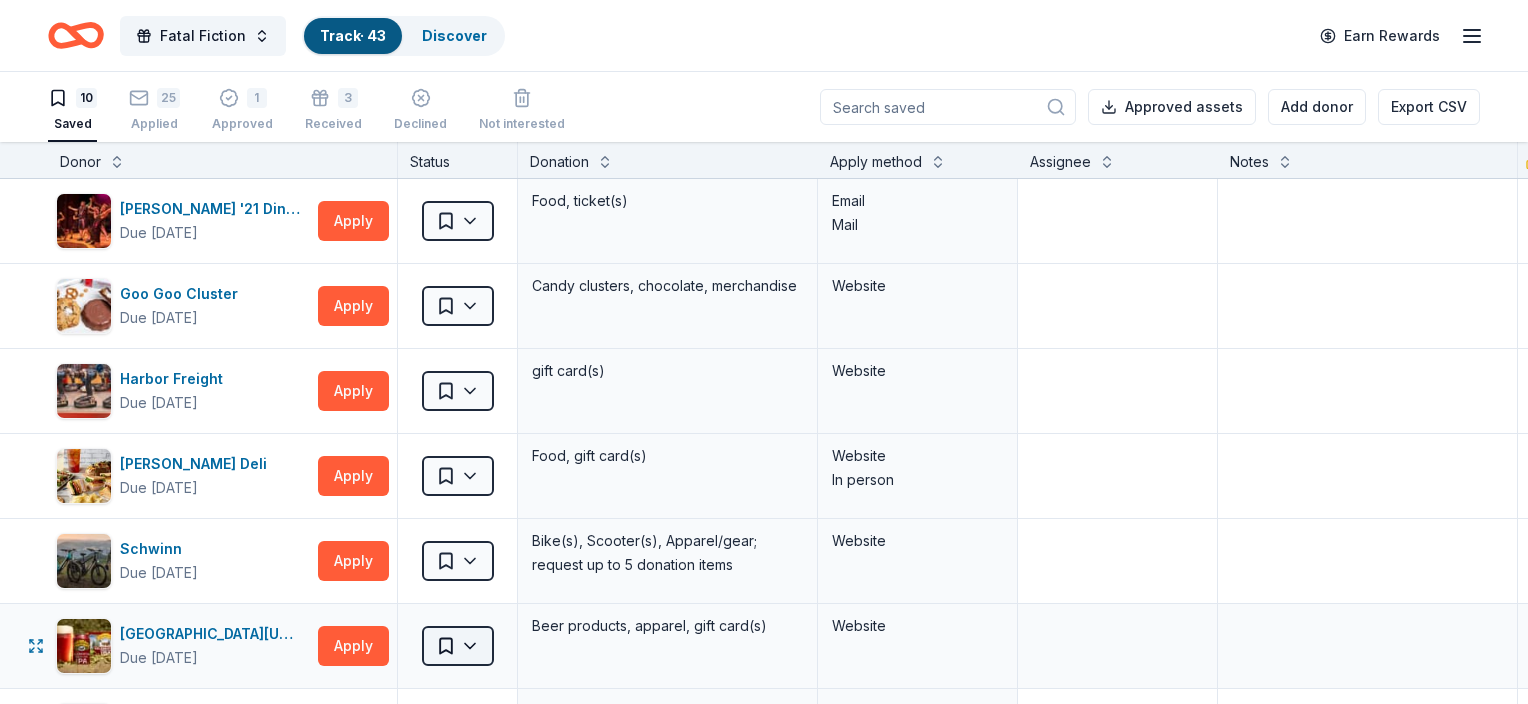click on "Fatal Fiction Track  · 43 Discover Earn Rewards 10 Saved 25 Applied 1 Approved 3 Received Declined Not interested  Approved assets Add donor Export CSV Donor Status Donation Apply method Assignee Notes Circa '21 Dinner Playhouse Due in 22 days Apply Saved Food, ticket(s) Email Mail Goo Goo Cluster Due in 22 days Apply Saved Candy clusters, chocolate, merchandise Website Harbor Freight Due in 48 days Apply Saved  gift card(s) Website McAlister's Deli Due in 48 days Apply Saved Food, gift card(s) Website In person Schwinn Due in 48 days Apply Saved Bike(s), Scooter(s), Apparel/gear; request up to 5 donation items Website Sierra Nevada Due in 33 days Apply Saved Beer products, apparel, gift card(s) Website Smartwool Due in 48 days Apply Saved Socks, apparel, gift card(s) Email Teriyaki Madness Due in 48 days Apply Saved Food and gift cards Website Texas Roadhouse Due in 48 days Apply Saved Food, gift card(s) Website UnReal Candy Due in 57 days Apply Saved Website   Discover more donors Saved" at bounding box center [764, 352] 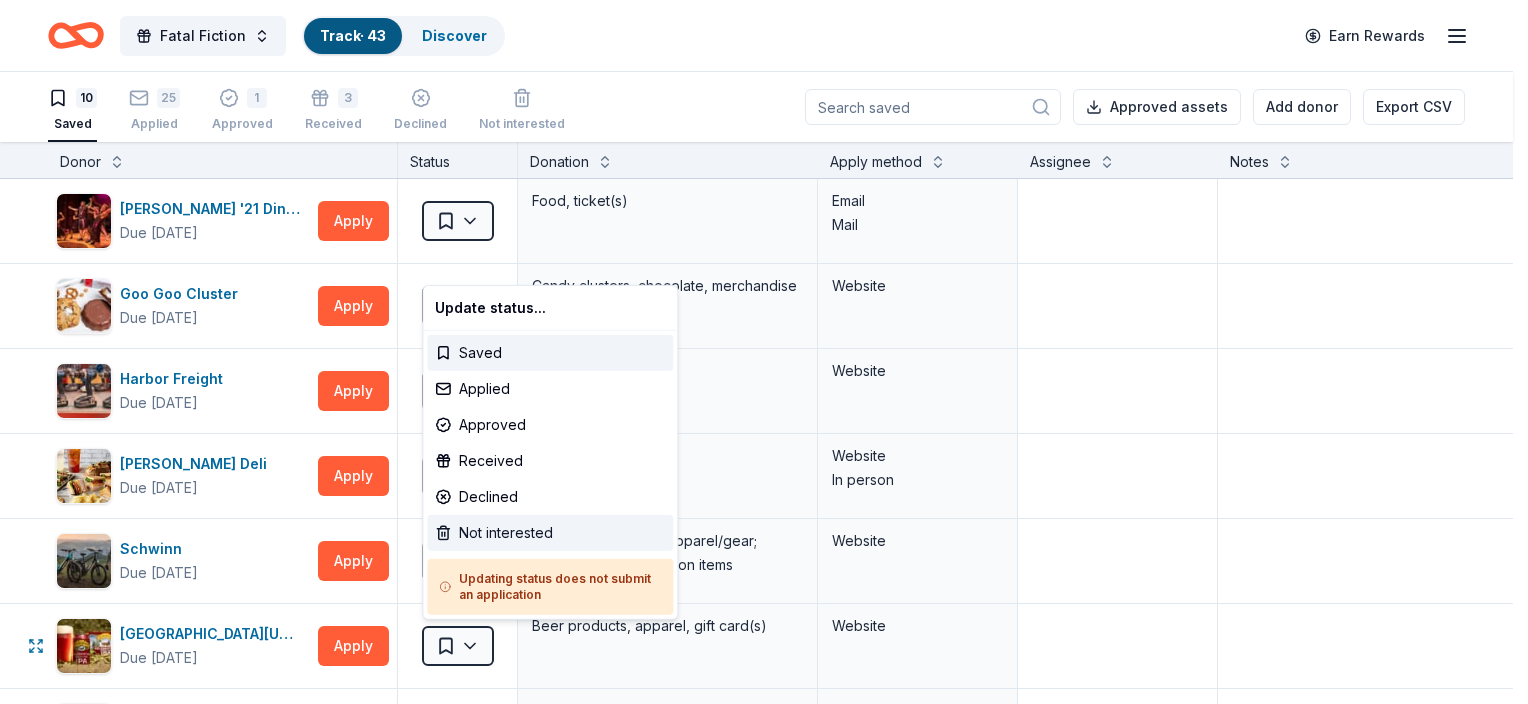 click on "Not interested" at bounding box center [550, 533] 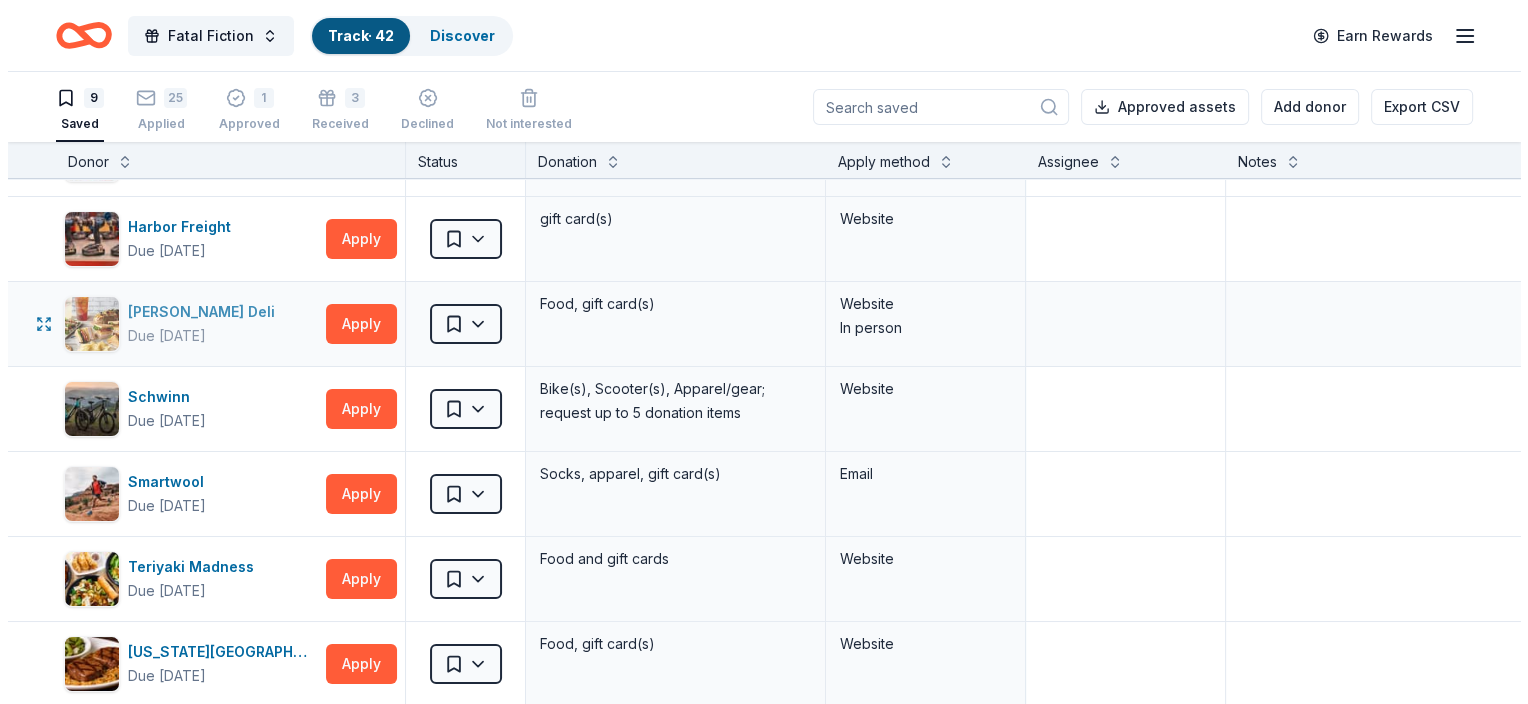 scroll, scrollTop: 0, scrollLeft: 0, axis: both 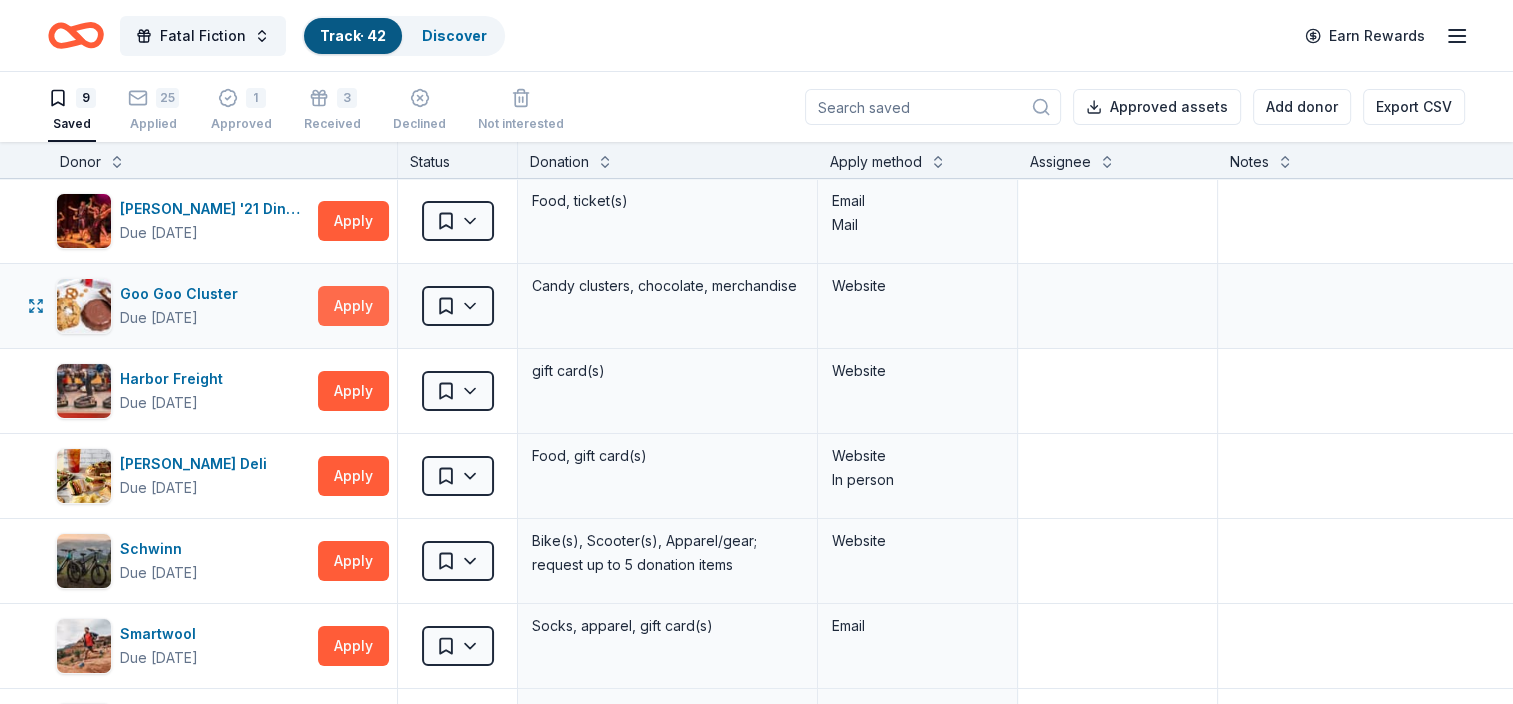 click on "Apply" at bounding box center [353, 306] 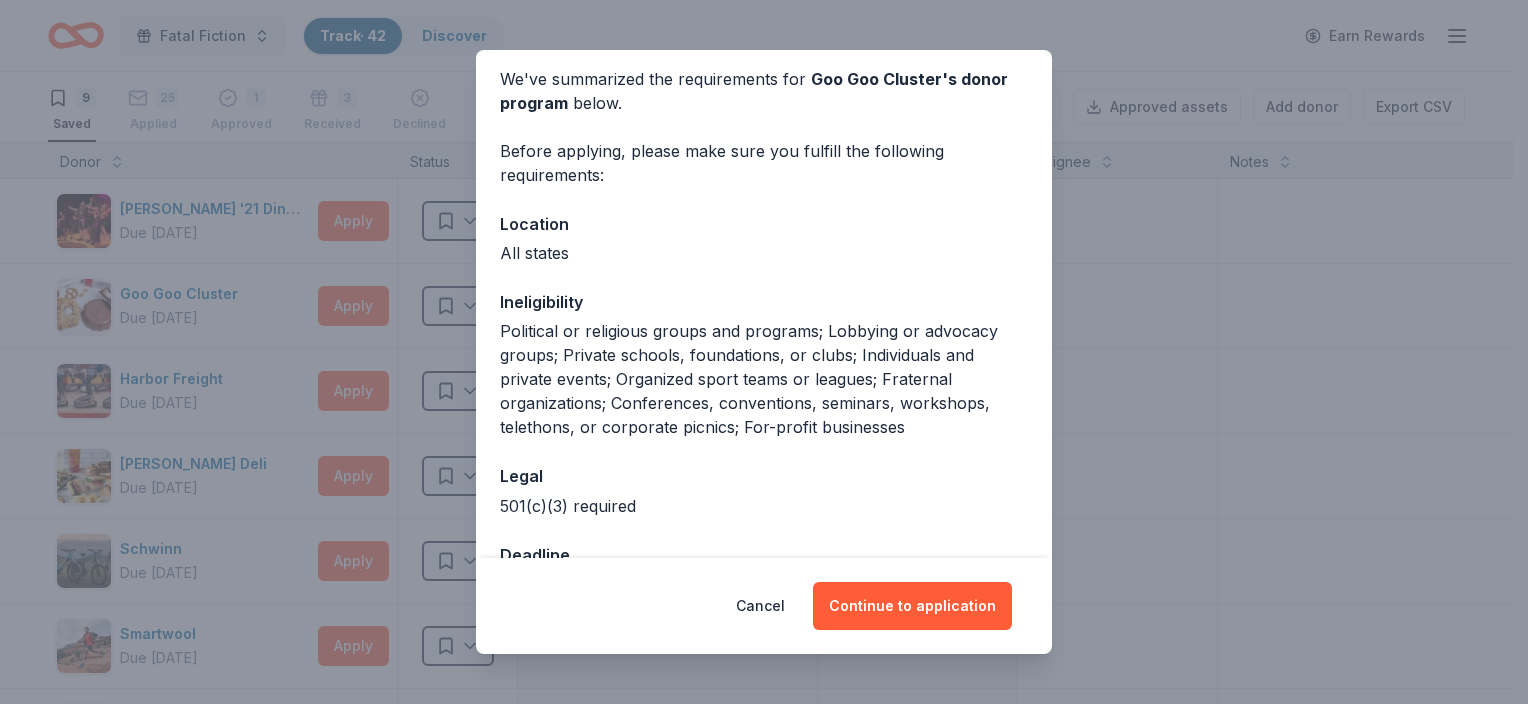 scroll, scrollTop: 145, scrollLeft: 0, axis: vertical 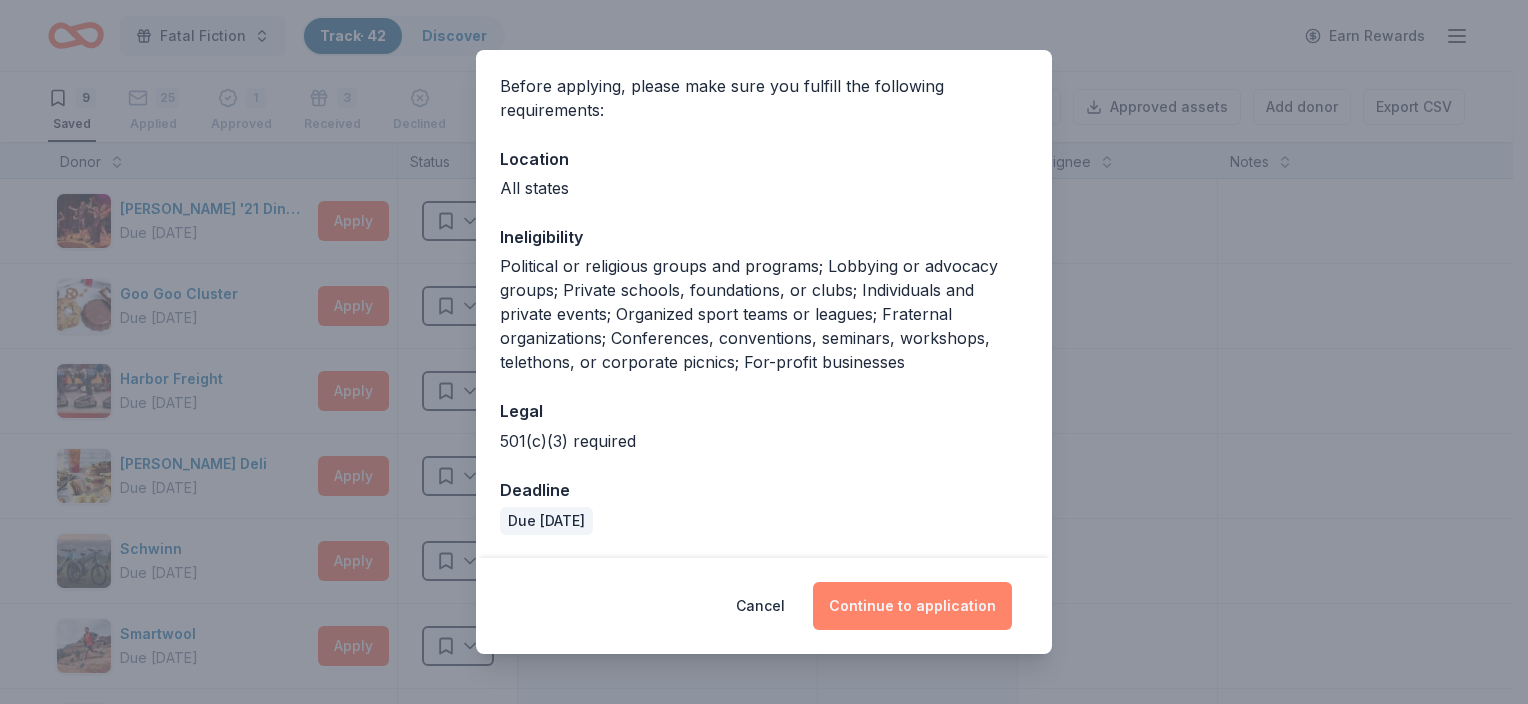 click on "Continue to application" at bounding box center (912, 606) 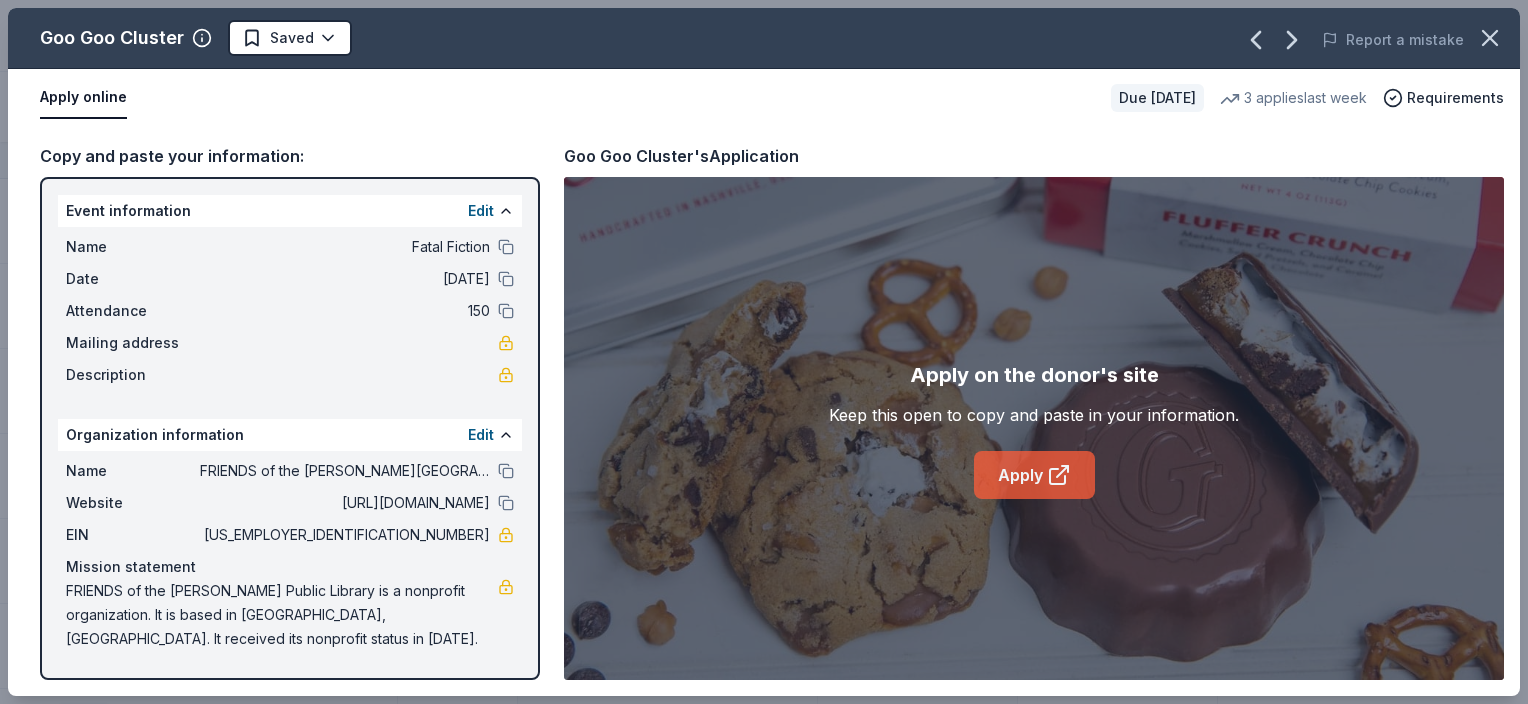 click on "Apply" at bounding box center (1034, 475) 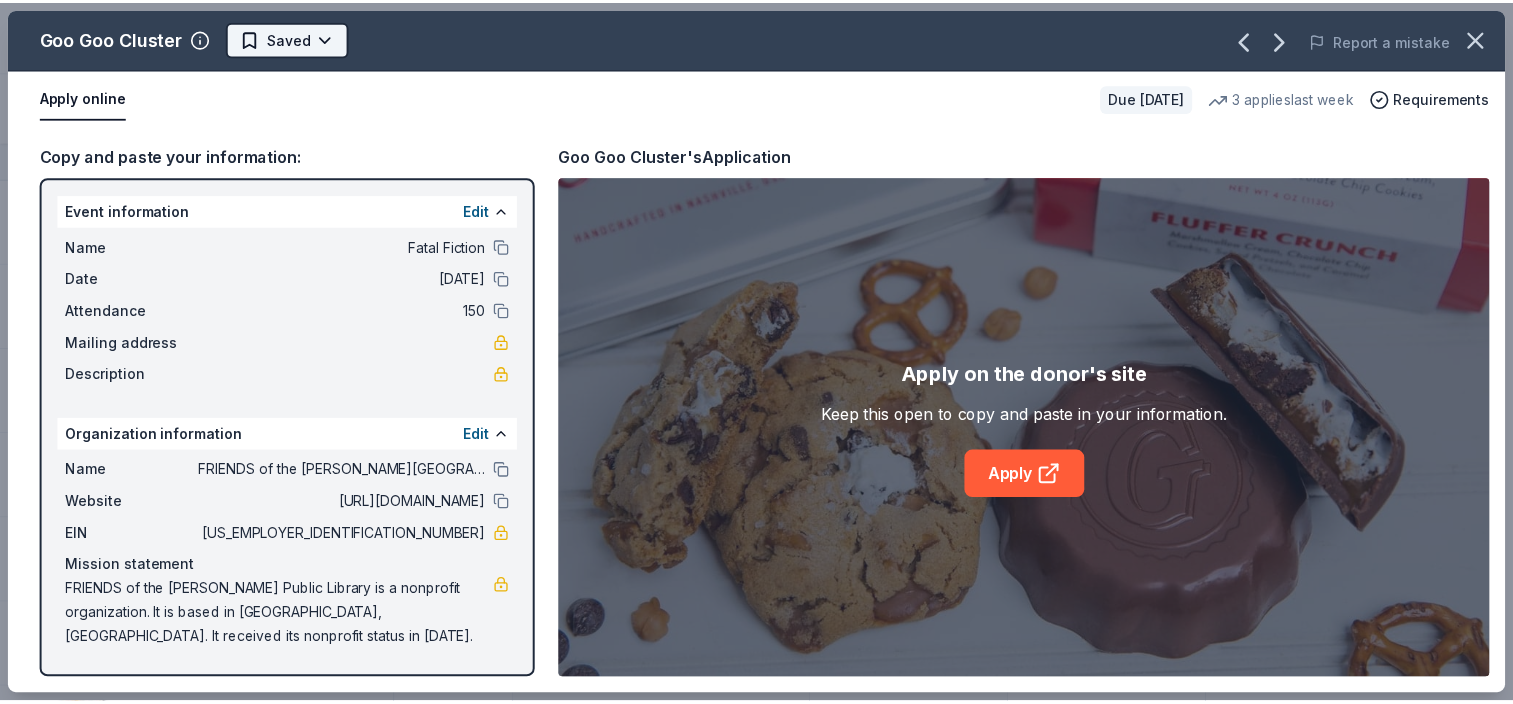 scroll, scrollTop: 0, scrollLeft: 0, axis: both 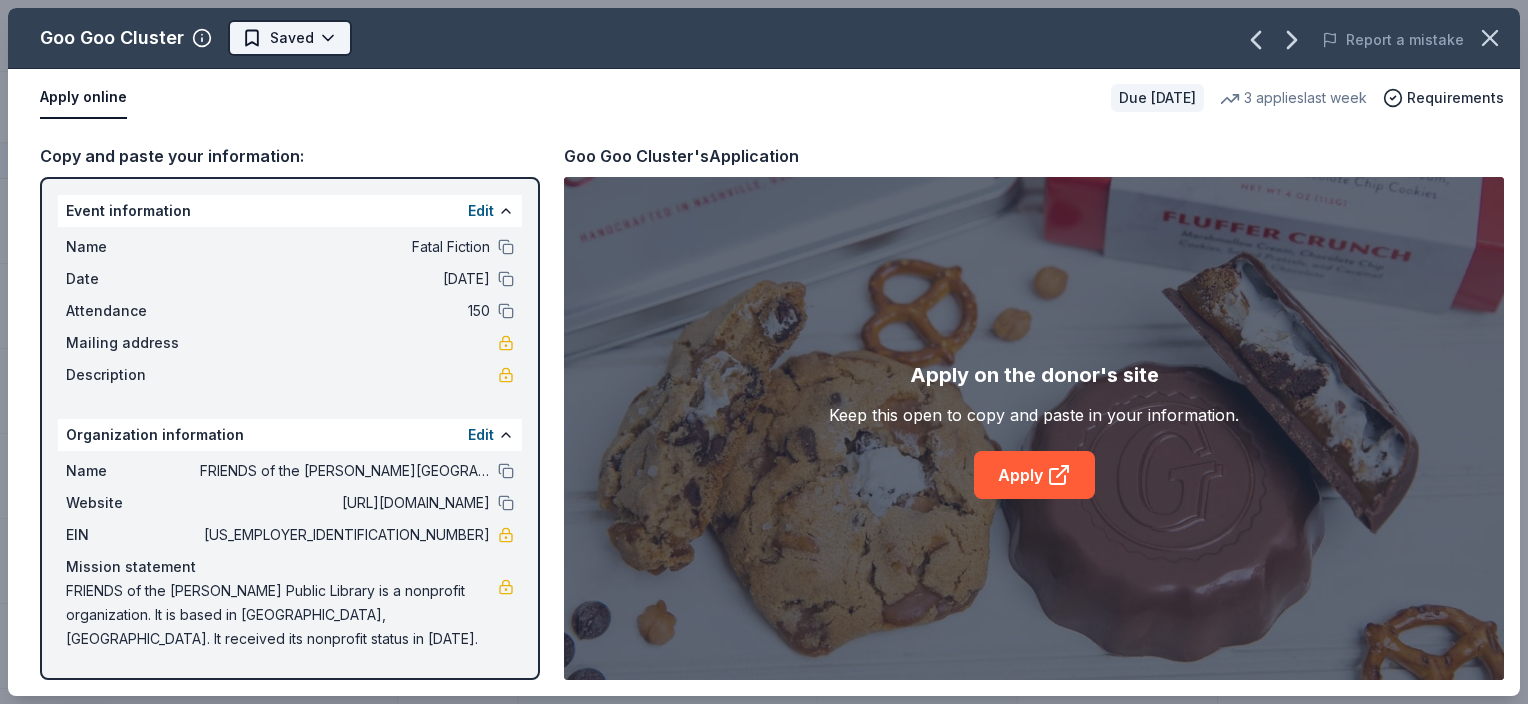 click on "Fatal Fiction Track  · 42 Discover Earn Rewards 9 Saved 25 Applied 1 Approved 3 Received Declined Not interested  Approved assets Add donor Export CSV Donor Status Donation Apply method Assignee Notes Circa '21 Dinner Playhouse Due in 22 days Apply Saved Food, ticket(s) Email Mail Goo Goo Cluster Due in 22 days Apply Saved Candy clusters, chocolate, merchandise Website Harbor Freight Due in 48 days Apply Saved  gift card(s) Website McAlister's Deli Due in 48 days Apply Saved Food, gift card(s) Website In person Schwinn Due in 48 days Apply Saved Bike(s), Scooter(s), Apparel/gear; request up to 5 donation items Website Smartwool Due in 48 days Apply Saved Socks, apparel, gift card(s) Email Teriyaki Madness Due in 48 days Apply Saved Food and gift cards Website Texas Roadhouse Due in 48 days Apply Saved Food, gift card(s) Website UnReal Candy Due in 57 days Apply Saved Individually wrapped or pouches of candy/chocolate product(s) Website   Discover more donors Saved Goo Goo Cluster Saved Report a mistake 3" at bounding box center [764, 352] 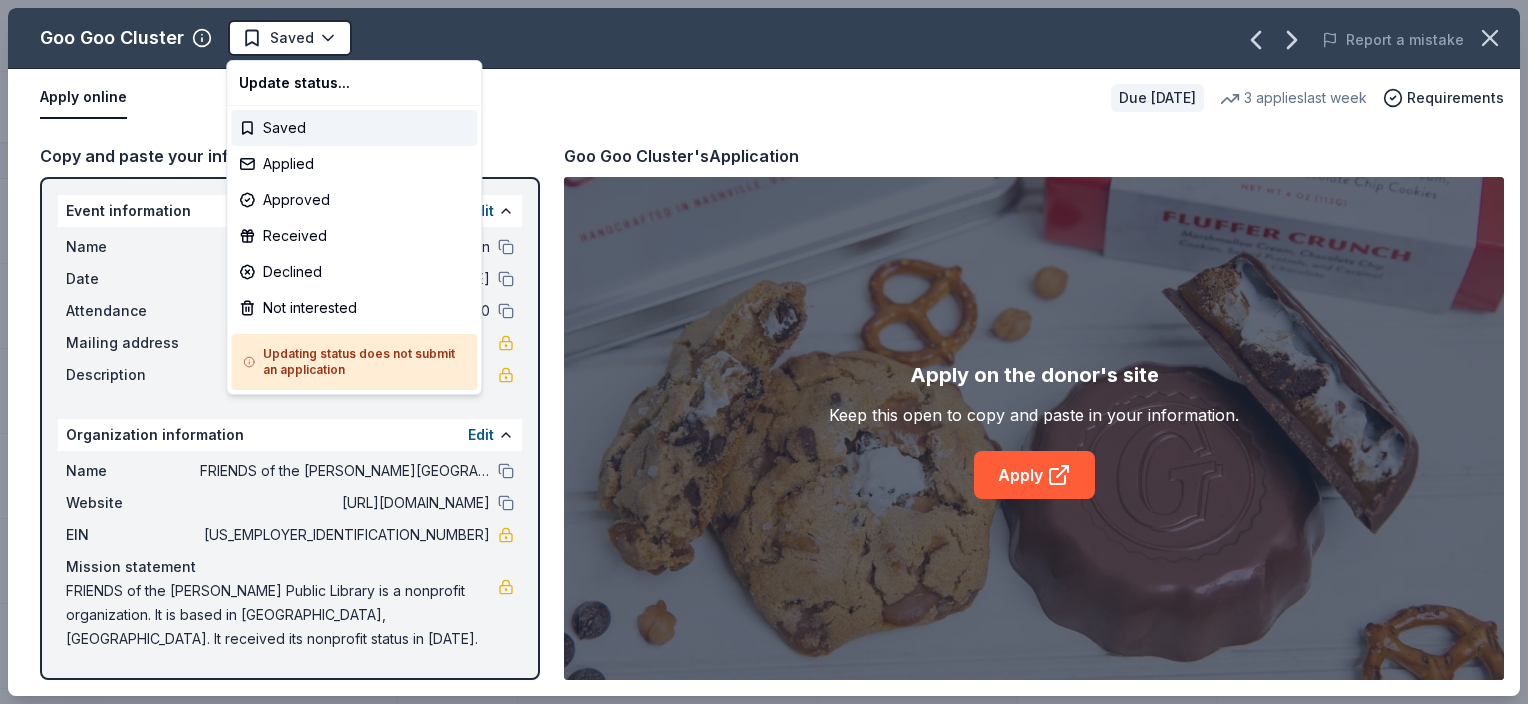 click on "Fatal Fiction Track  · 42 Discover Earn Rewards 9 Saved 25 Applied 1 Approved 3 Received Declined Not interested  Approved assets Add donor Export CSV Donor Status Donation Apply method Assignee Notes Circa '21 Dinner Playhouse Due in 22 days Apply Saved Food, ticket(s) Email Mail Goo Goo Cluster Due in 22 days Apply Saved Candy clusters, chocolate, merchandise Website Harbor Freight Due in 48 days Apply Saved  gift card(s) Website McAlister's Deli Due in 48 days Apply Saved Food, gift card(s) Website In person Schwinn Due in 48 days Apply Saved Bike(s), Scooter(s), Apparel/gear; request up to 5 donation items Website Smartwool Due in 48 days Apply Saved Socks, apparel, gift card(s) Email Teriyaki Madness Due in 48 days Apply Saved Food and gift cards Website Texas Roadhouse Due in 48 days Apply Saved Food, gift card(s) Website UnReal Candy Due in 57 days Apply Saved Individually wrapped or pouches of candy/chocolate product(s) Website   Discover more donors Saved Goo Goo Cluster Saved Report a mistake 3" at bounding box center (764, 352) 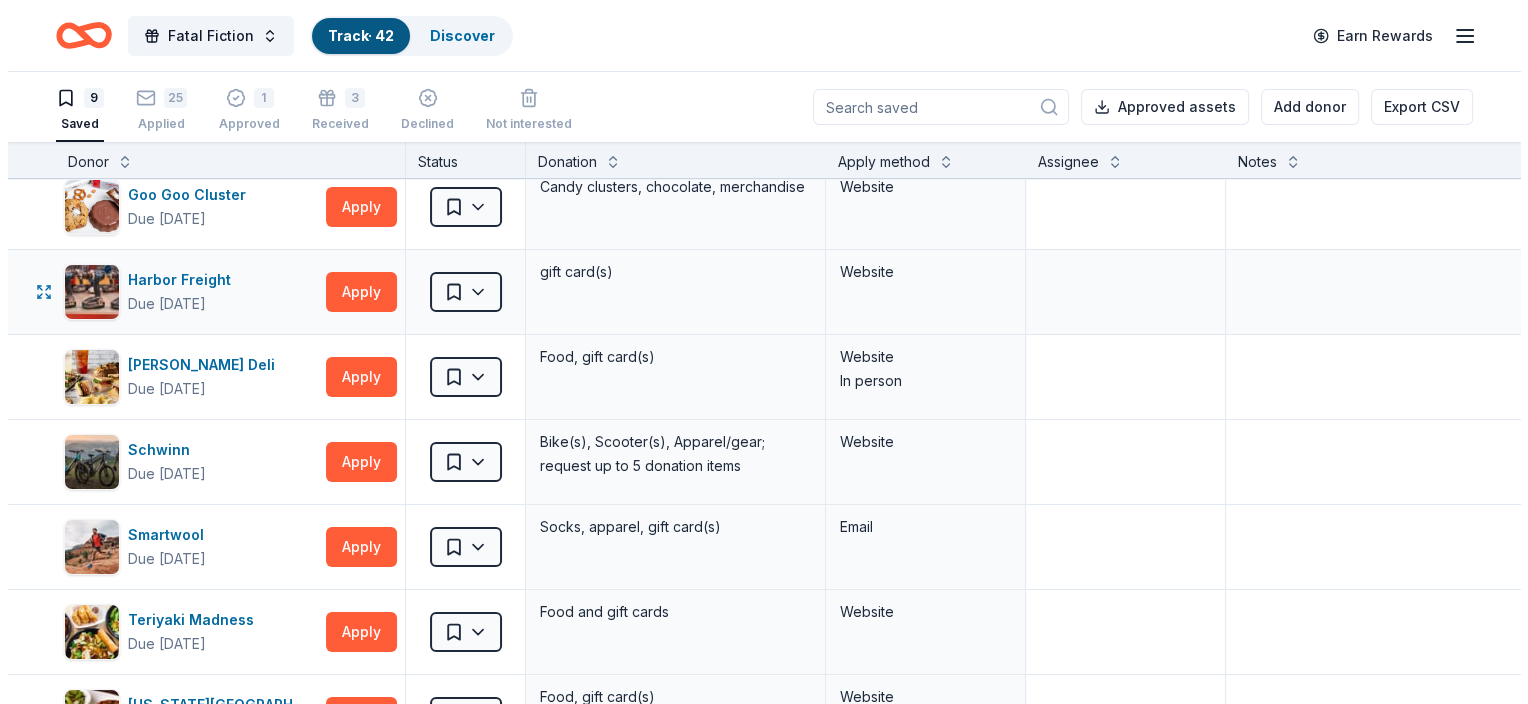 scroll, scrollTop: 100, scrollLeft: 0, axis: vertical 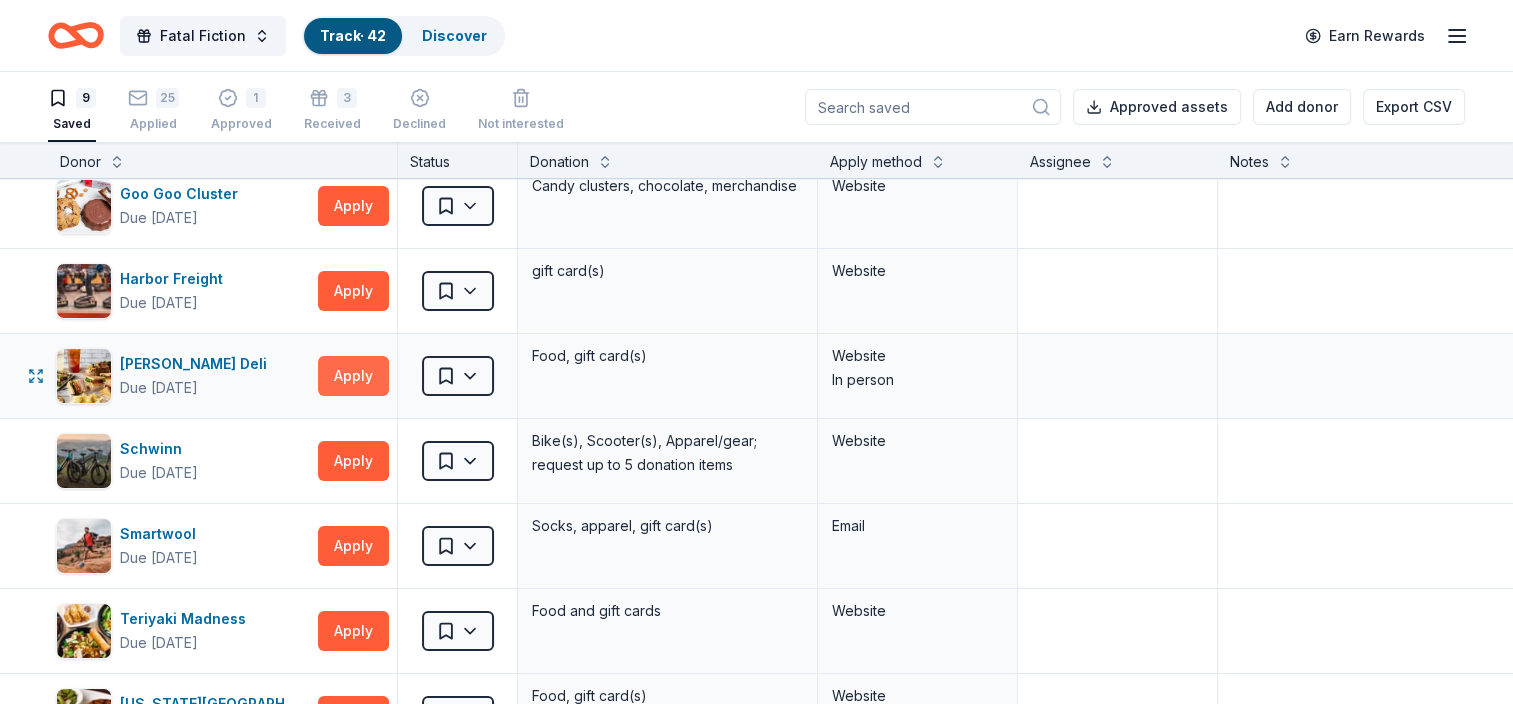 click on "Apply" at bounding box center (353, 376) 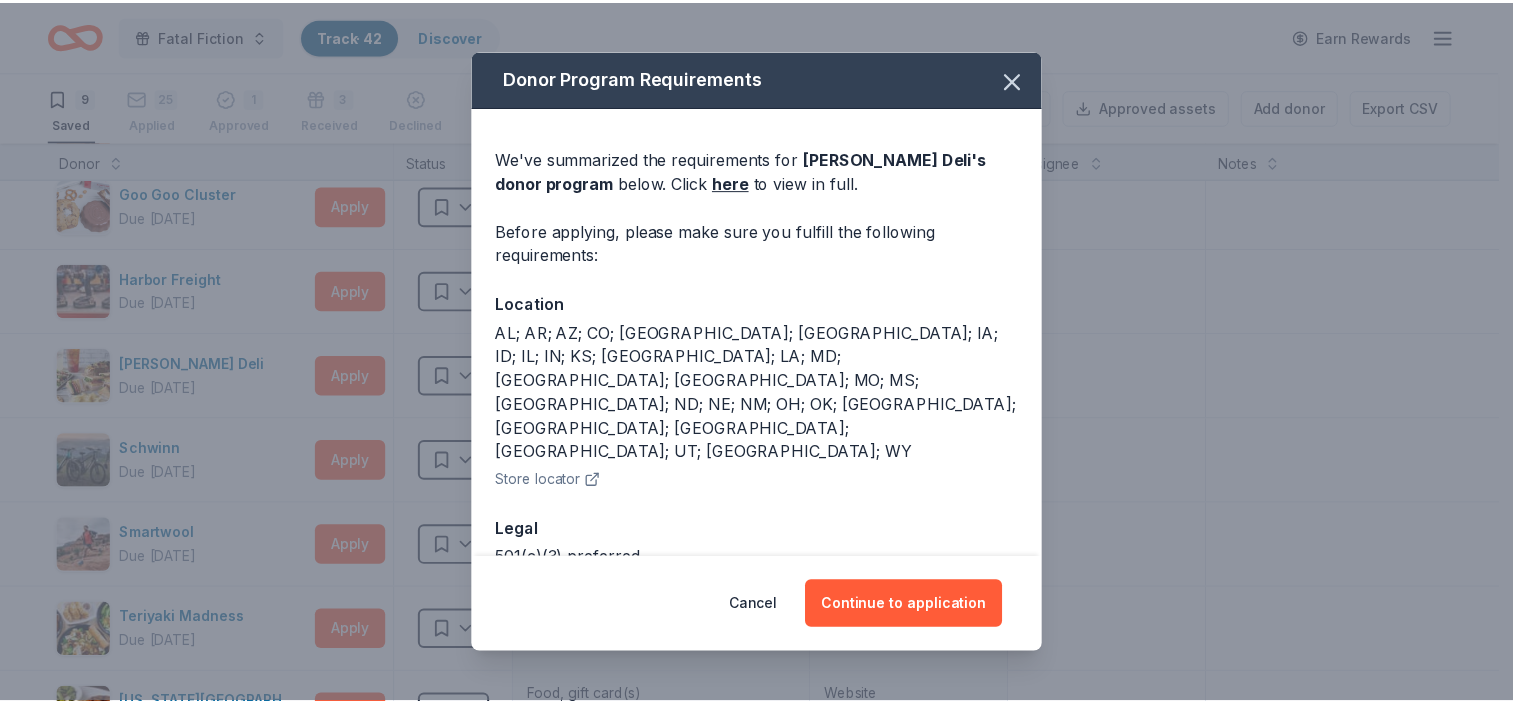 scroll, scrollTop: 23, scrollLeft: 0, axis: vertical 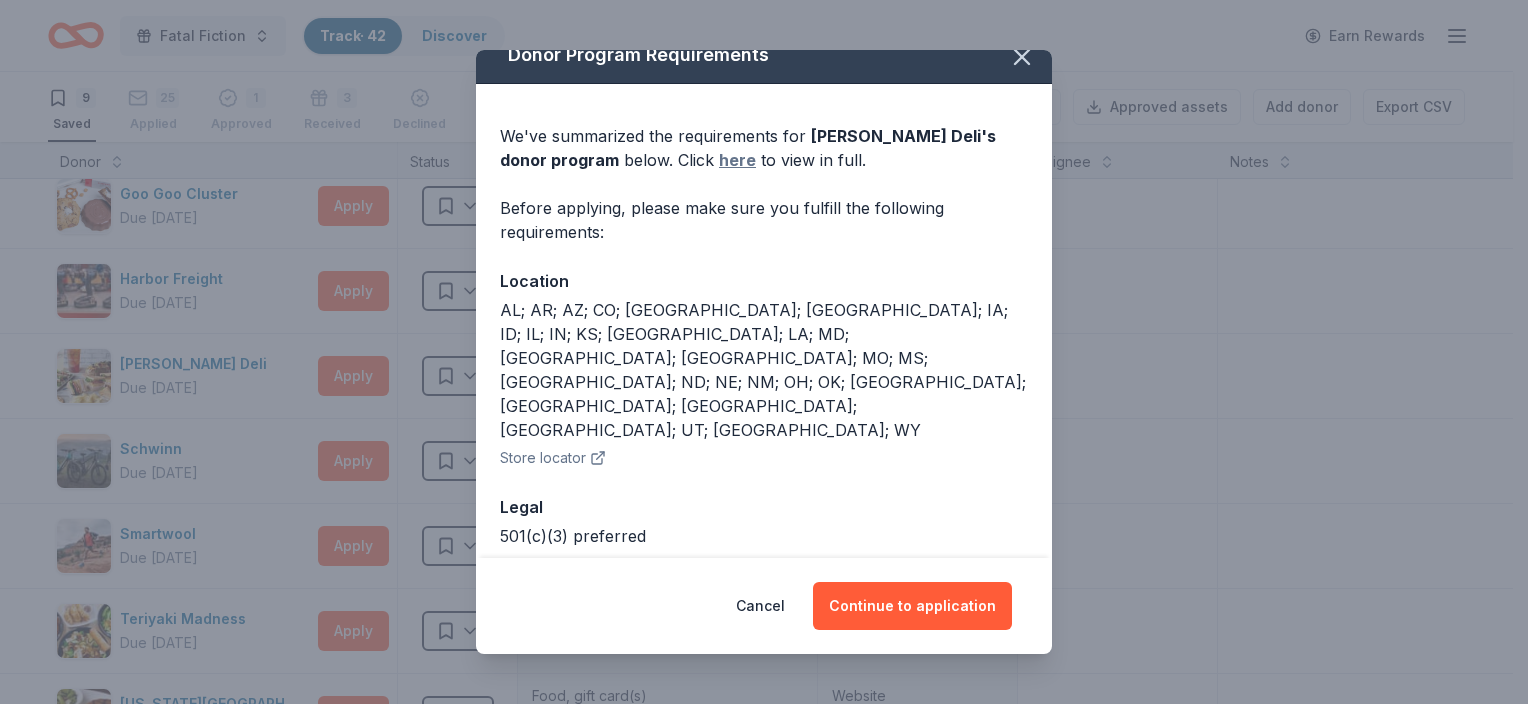 click on "here" at bounding box center [737, 160] 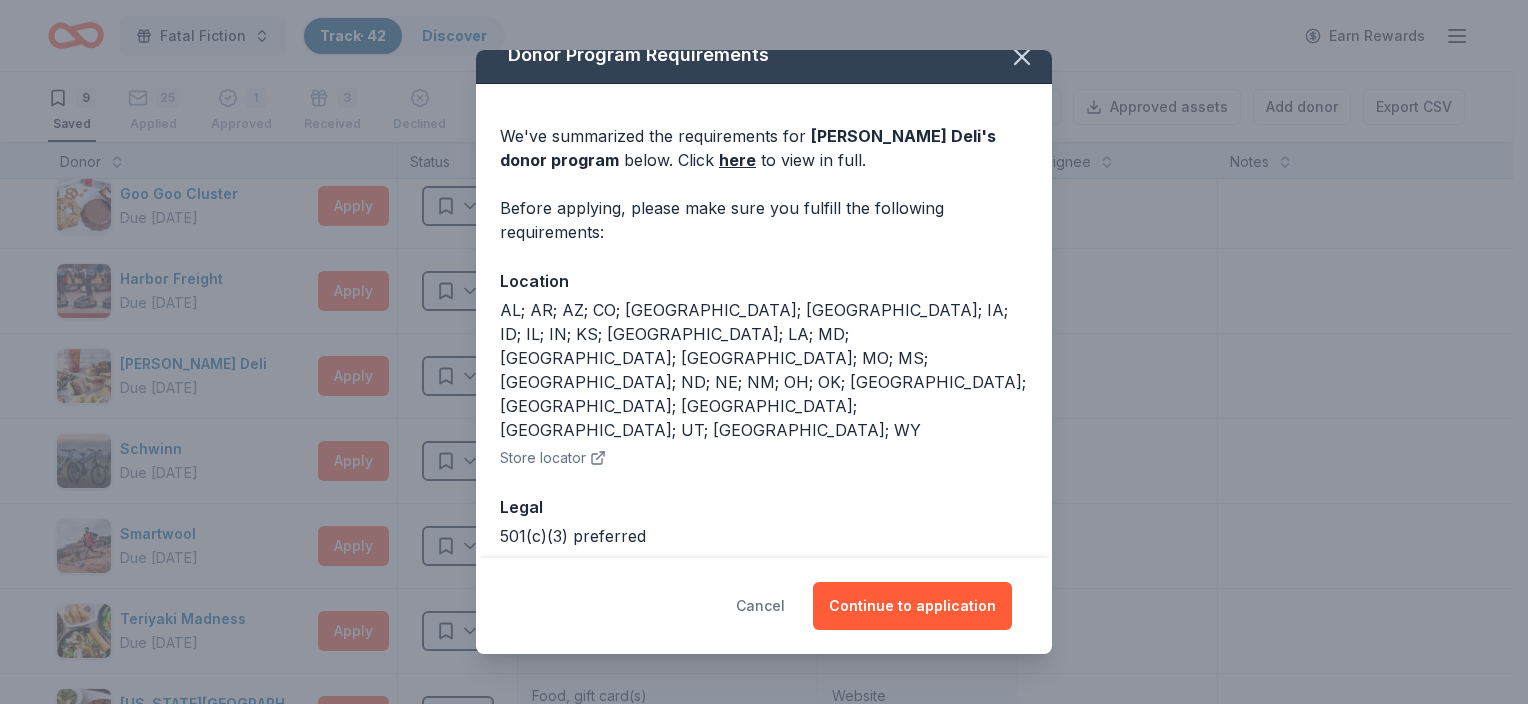 click on "Cancel" at bounding box center [760, 606] 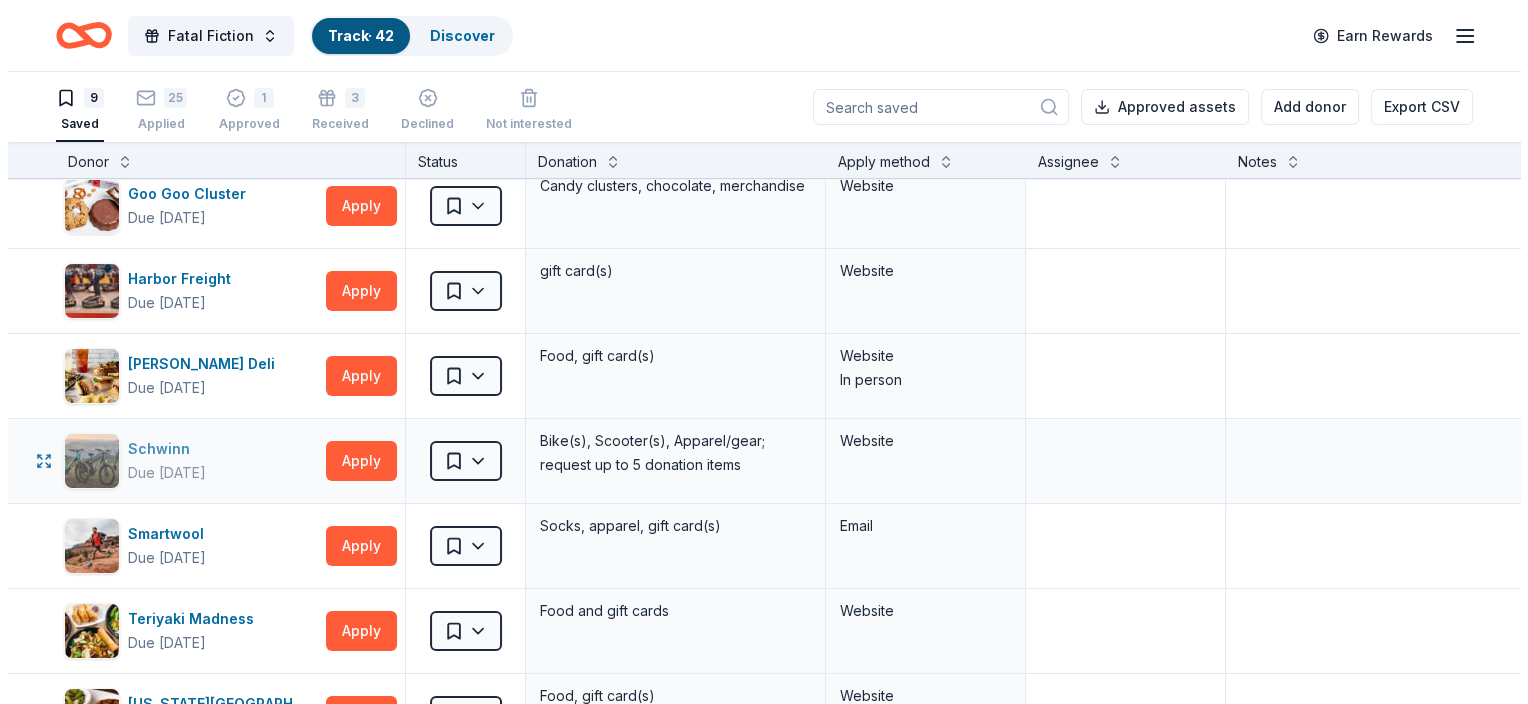 scroll, scrollTop: 300, scrollLeft: 0, axis: vertical 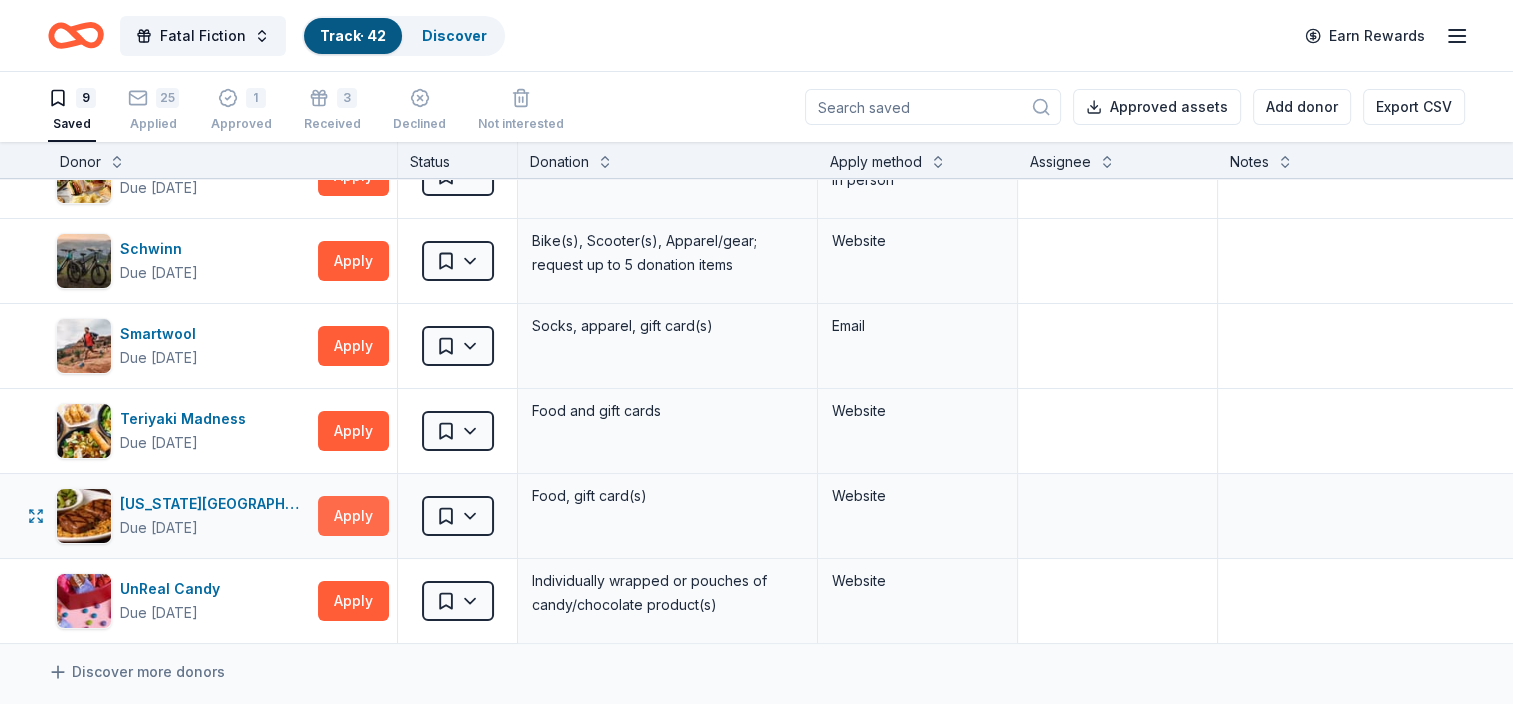 click on "Apply" at bounding box center [353, 516] 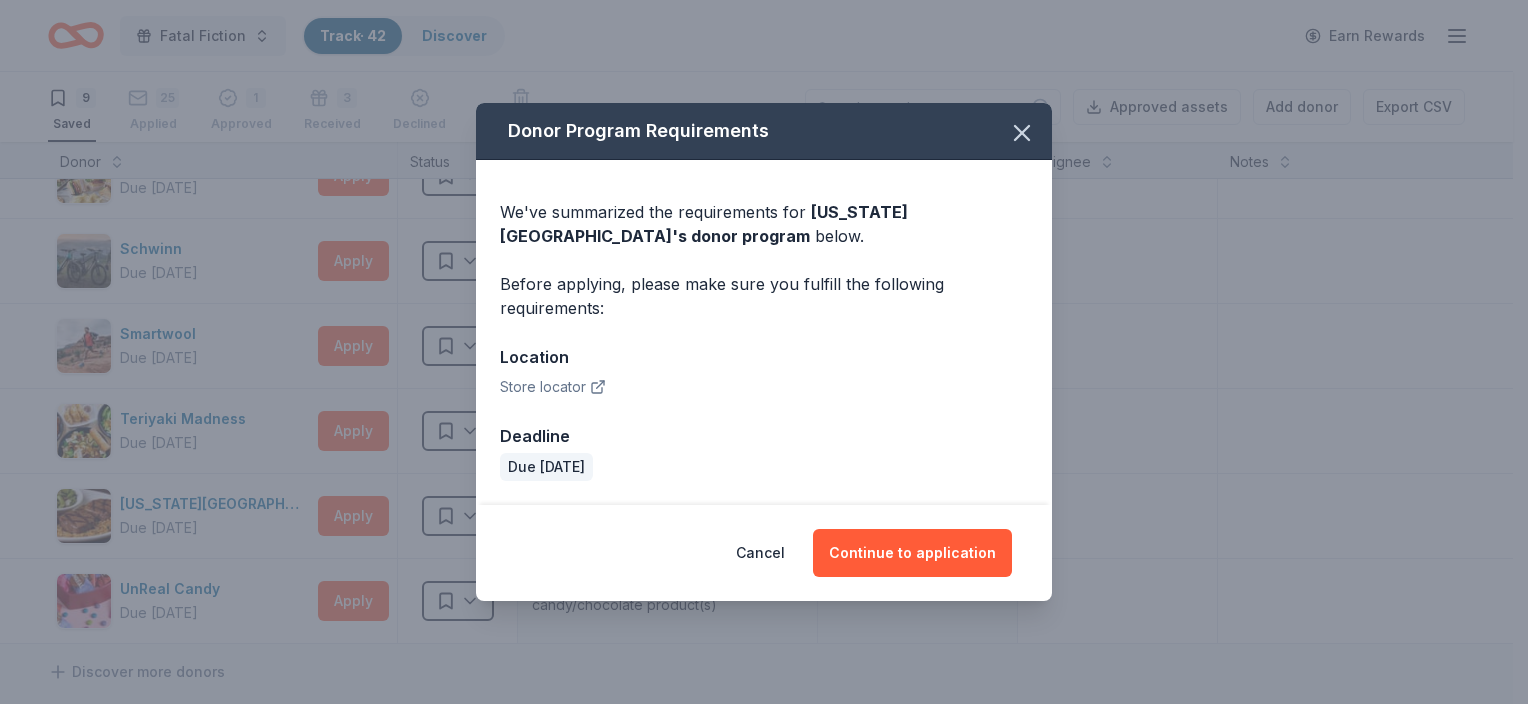 click on "Store locator" at bounding box center [553, 387] 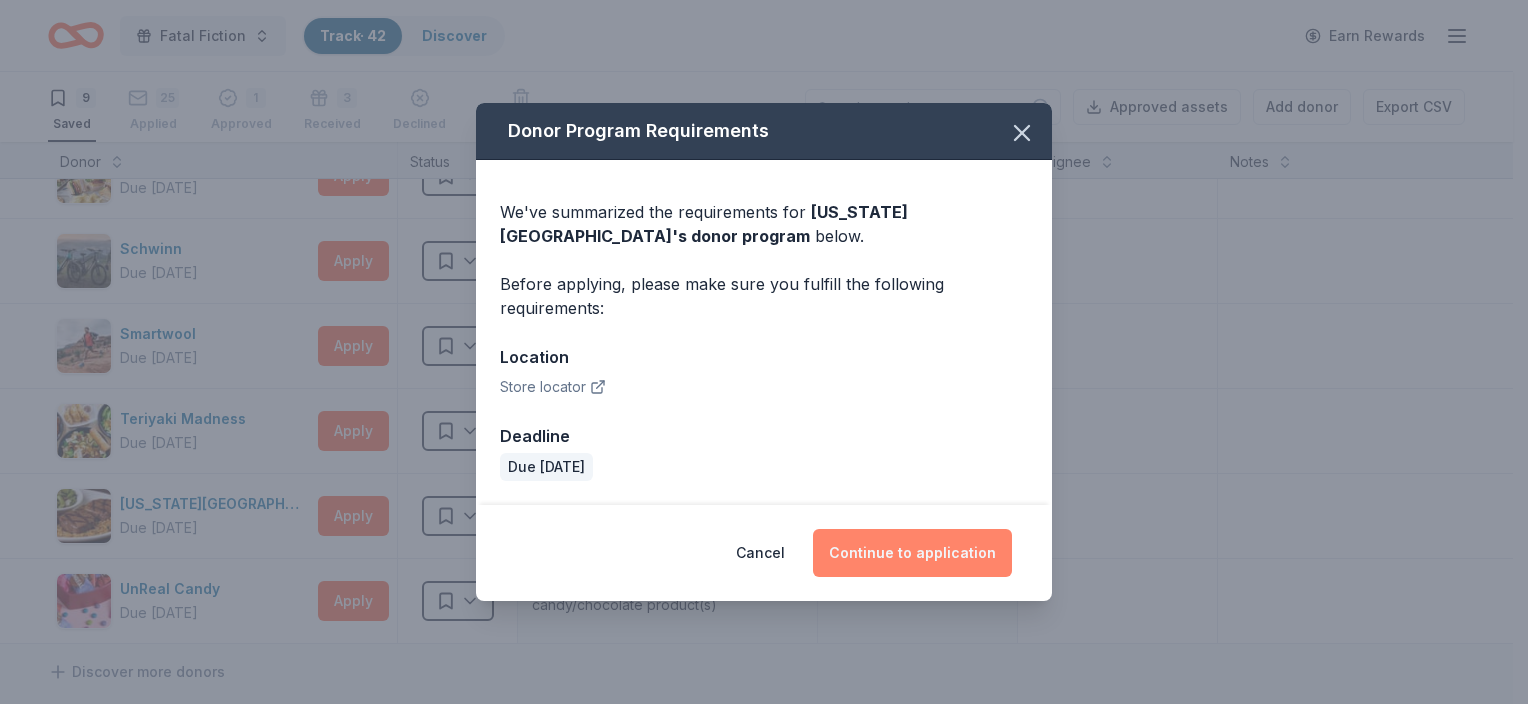 click on "Continue to application" at bounding box center [912, 553] 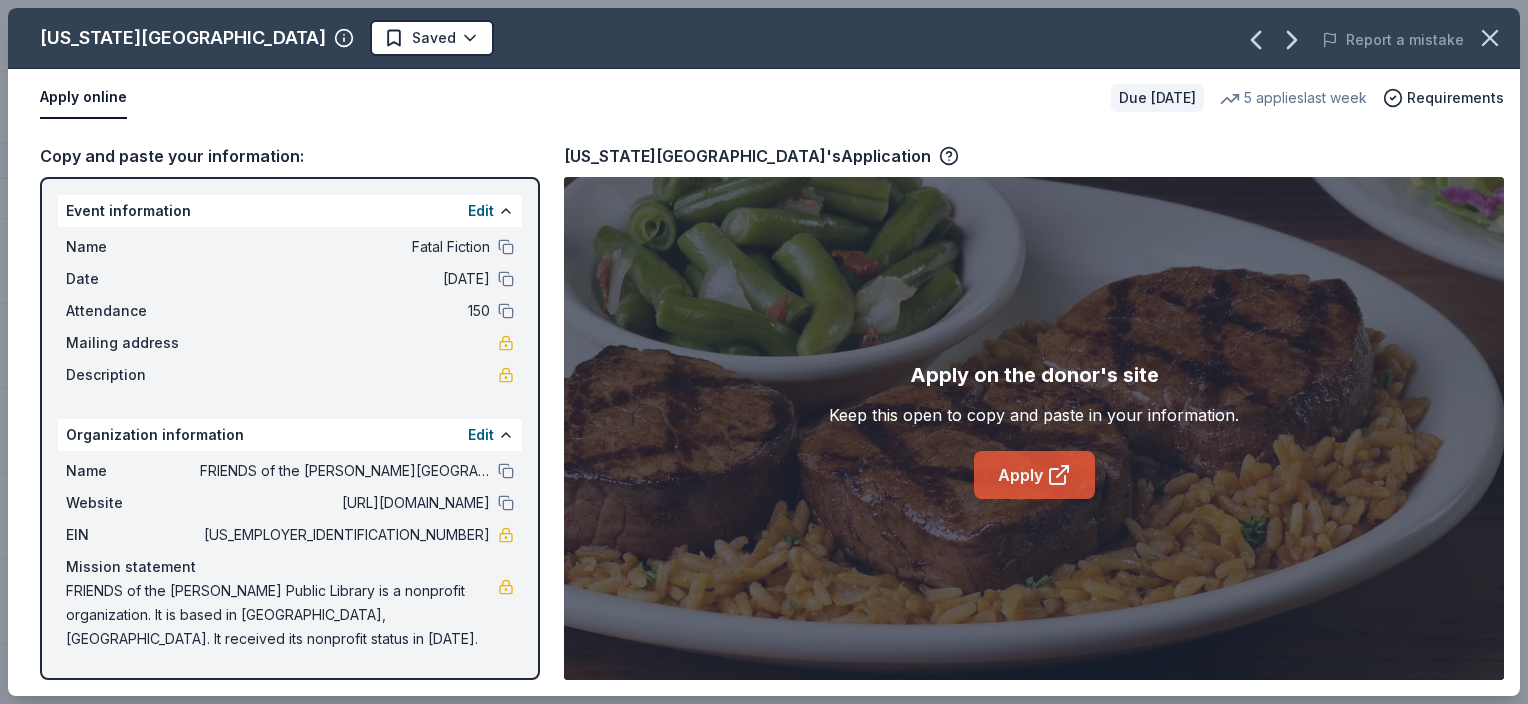 click on "Apply" at bounding box center [1034, 475] 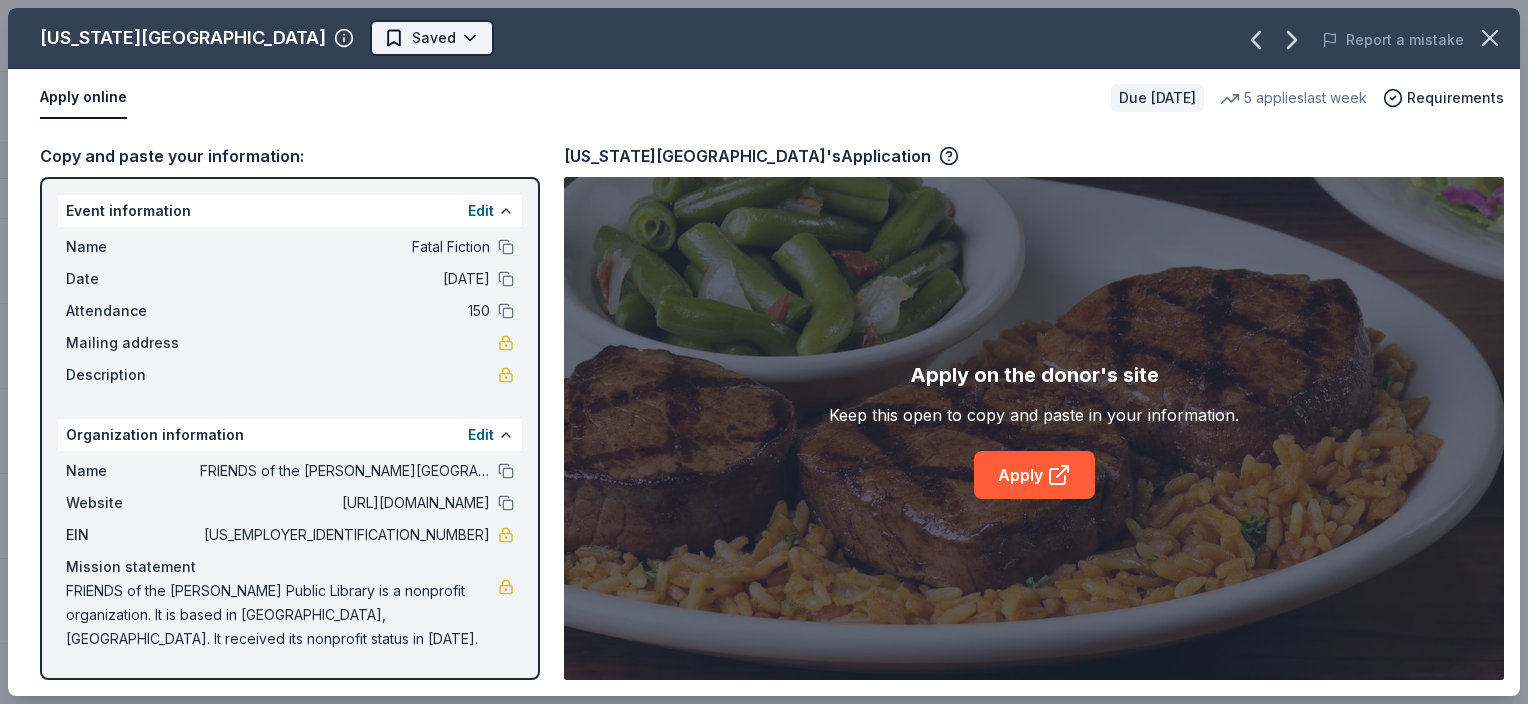 click on "Fatal Fiction Track  · 42 Discover Earn Rewards 9 Saved 25 Applied 1 Approved 3 Received Declined Not interested  Approved assets Add donor Export CSV Donor Status Donation Apply method Assignee Notes Circa '21 Dinner Playhouse Due in 22 days Apply Saved Food, ticket(s) Email Mail Goo Goo Cluster Due in 22 days Apply Saved Candy clusters, chocolate, merchandise Website Harbor Freight Due in 48 days Apply Saved  gift card(s) Website McAlister's Deli Due in 48 days Apply Saved Food, gift card(s) Website In person Schwinn Due in 48 days Apply Saved Bike(s), Scooter(s), Apparel/gear; request up to 5 donation items Website Smartwool Due in 48 days Apply Saved Socks, apparel, gift card(s) Email Teriyaki Madness Due in 48 days Apply Saved Food and gift cards Website Texas Roadhouse Due in 48 days Apply Saved Food, gift card(s) Website UnReal Candy Due in 57 days Apply Saved Individually wrapped or pouches of candy/chocolate product(s) Website   Discover more donors Saved Texas Roadhouse Saved Report a mistake 5" at bounding box center [764, 352] 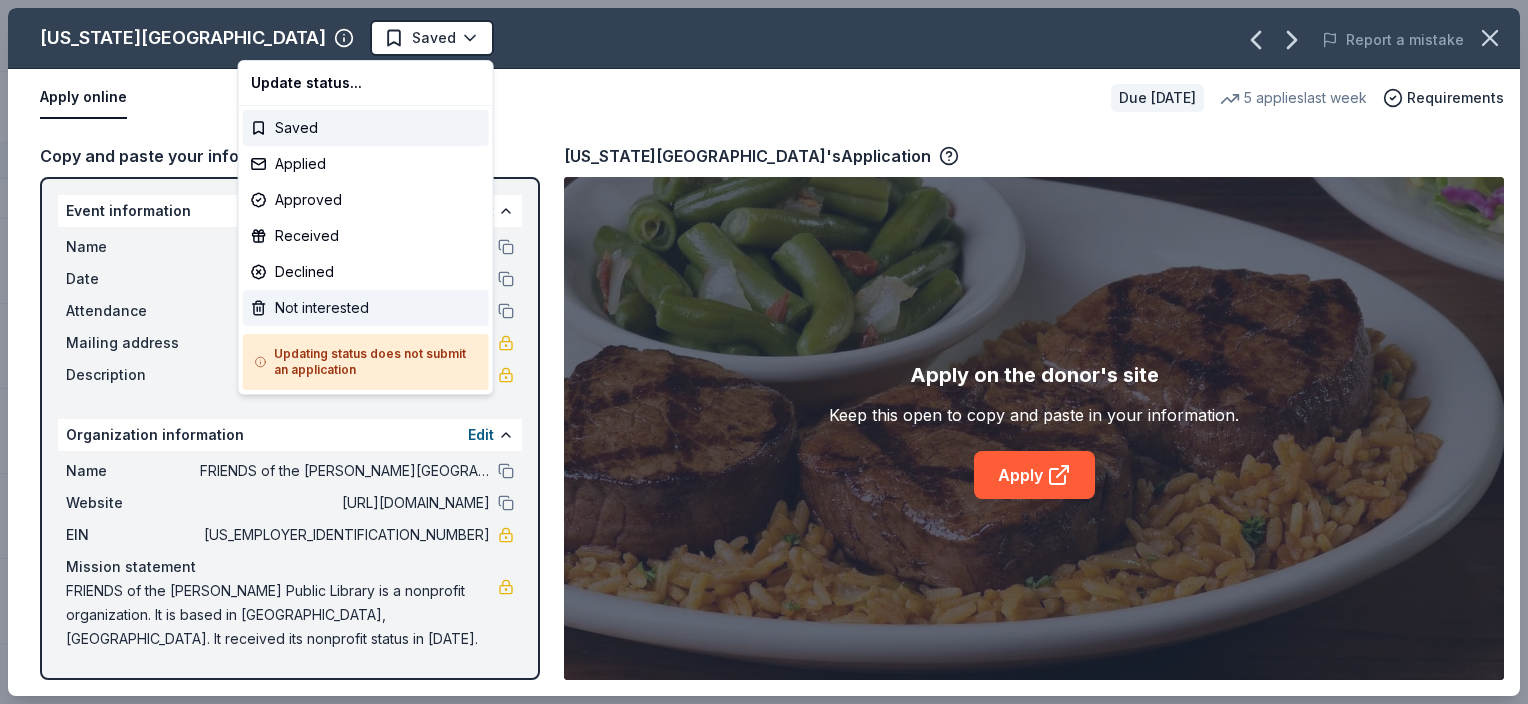 click on "Not interested" at bounding box center (366, 308) 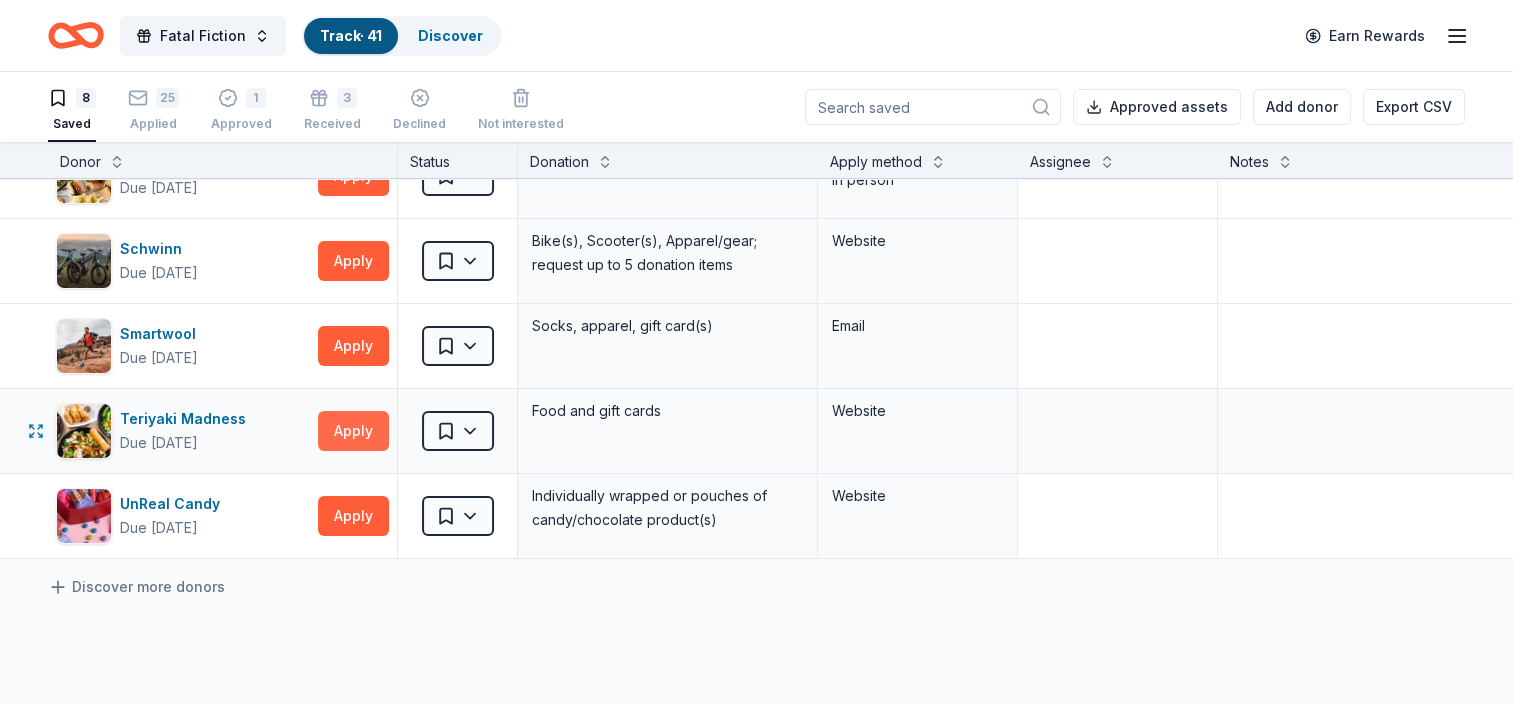 click on "Apply" at bounding box center (353, 431) 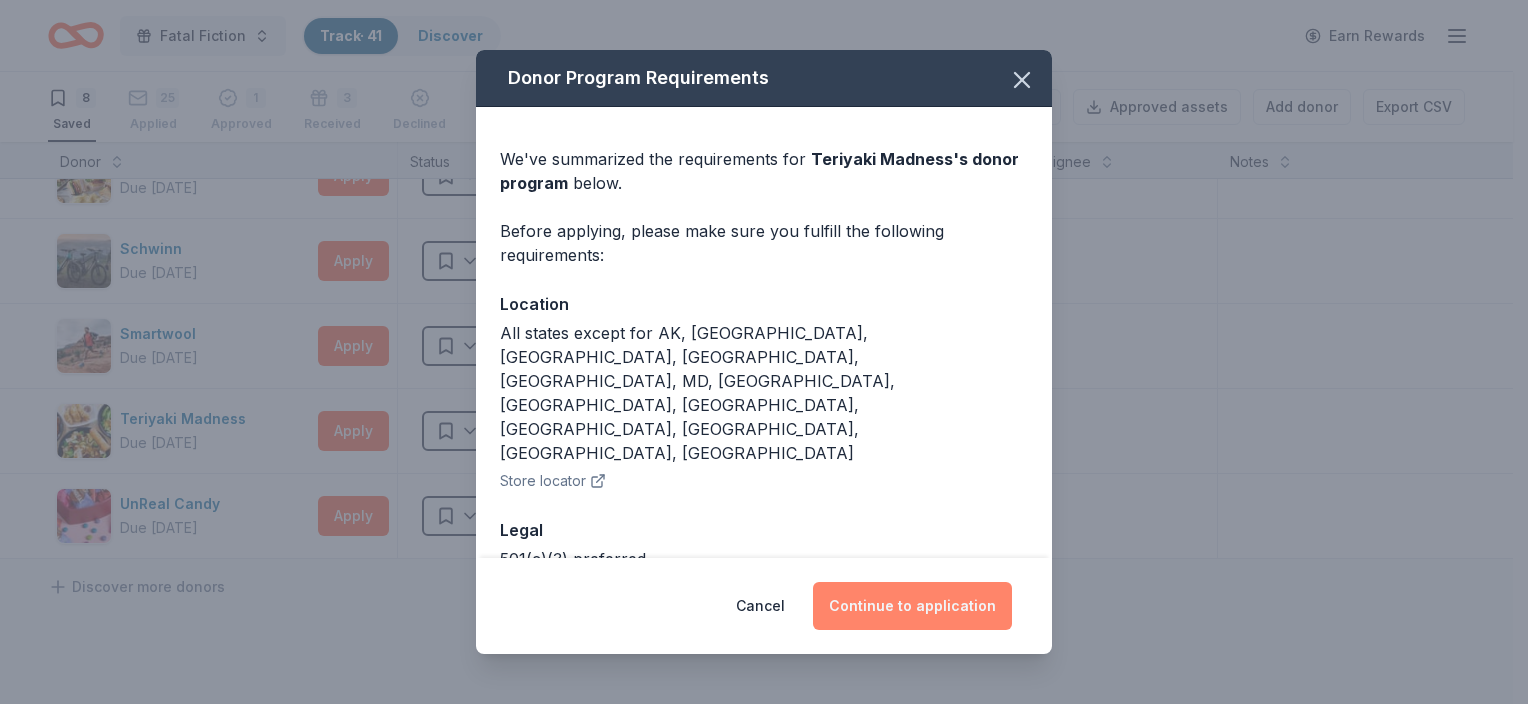 click on "Continue to application" at bounding box center [912, 606] 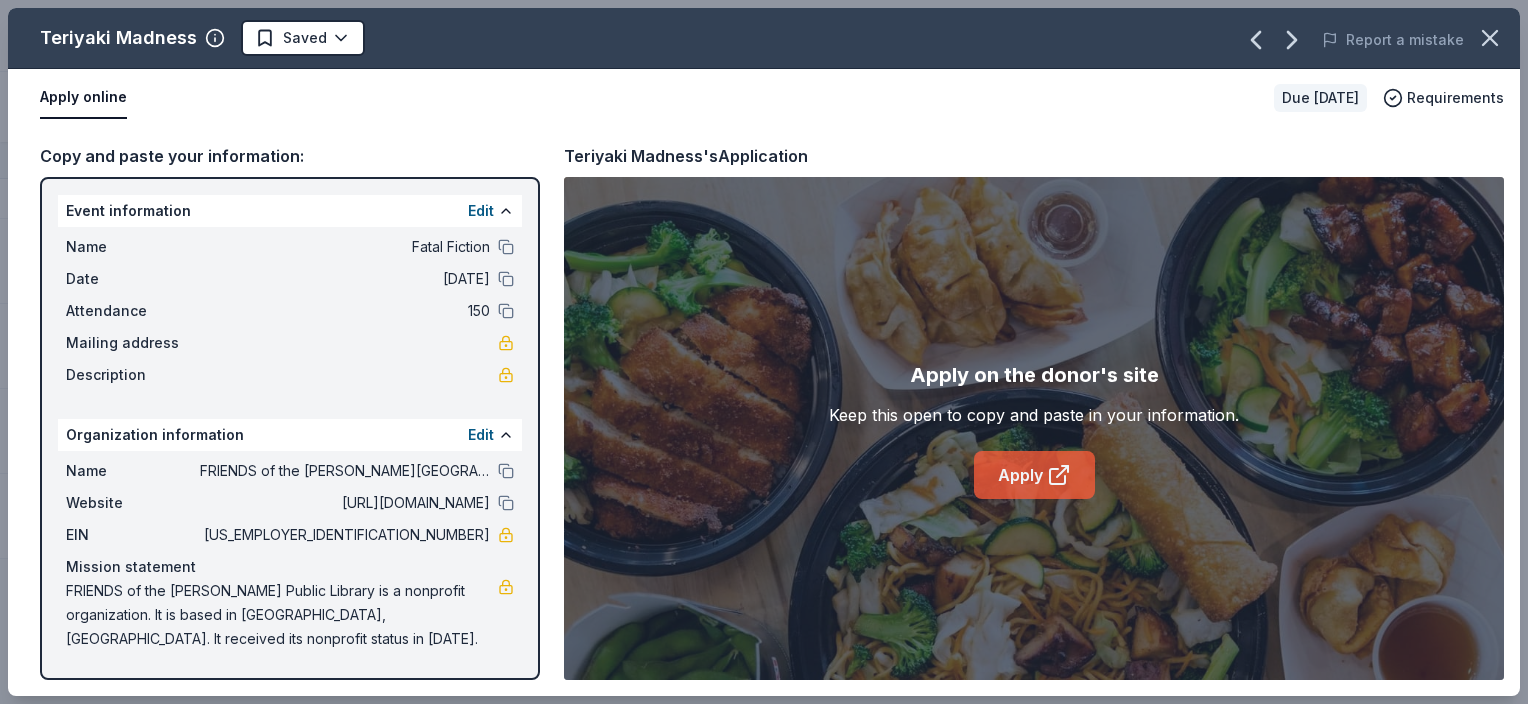 click on "Apply" at bounding box center (1034, 475) 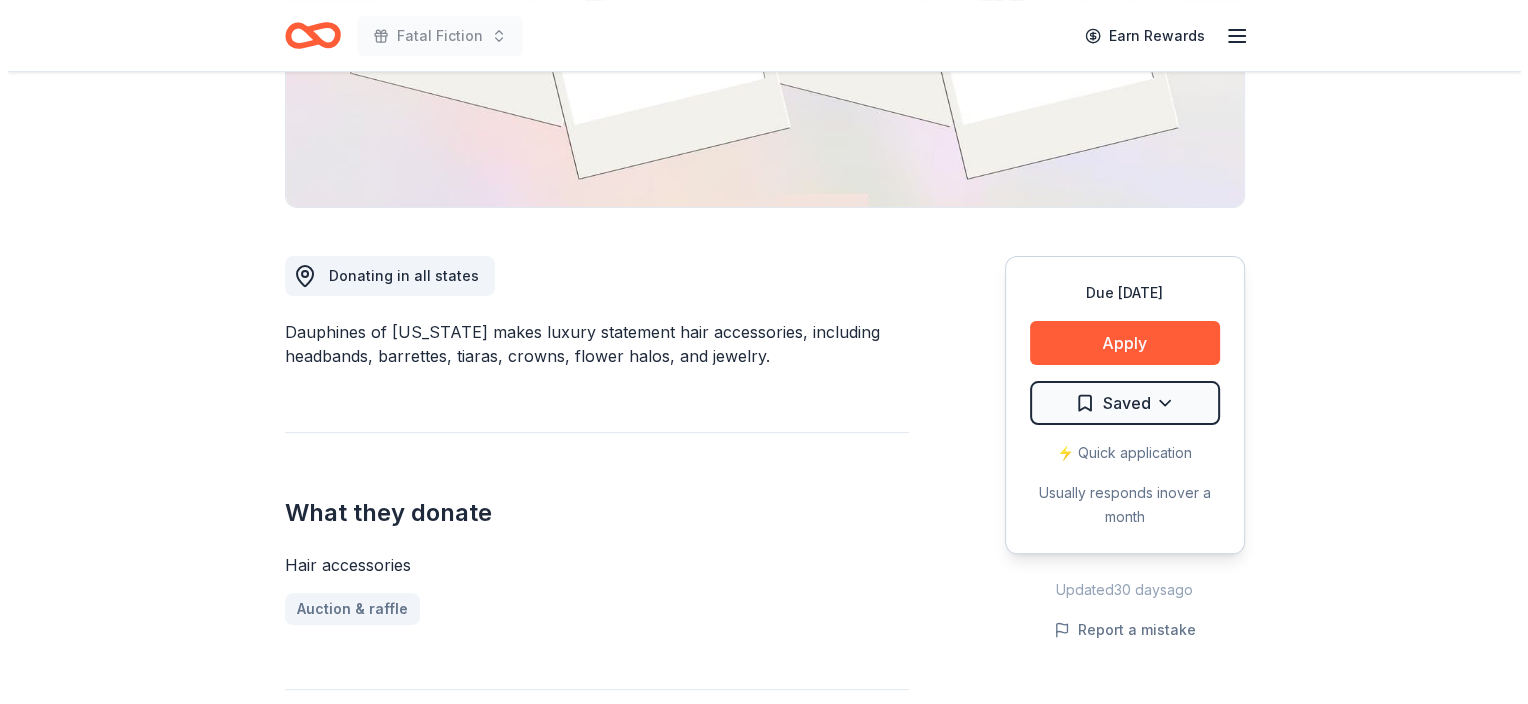 scroll, scrollTop: 100, scrollLeft: 0, axis: vertical 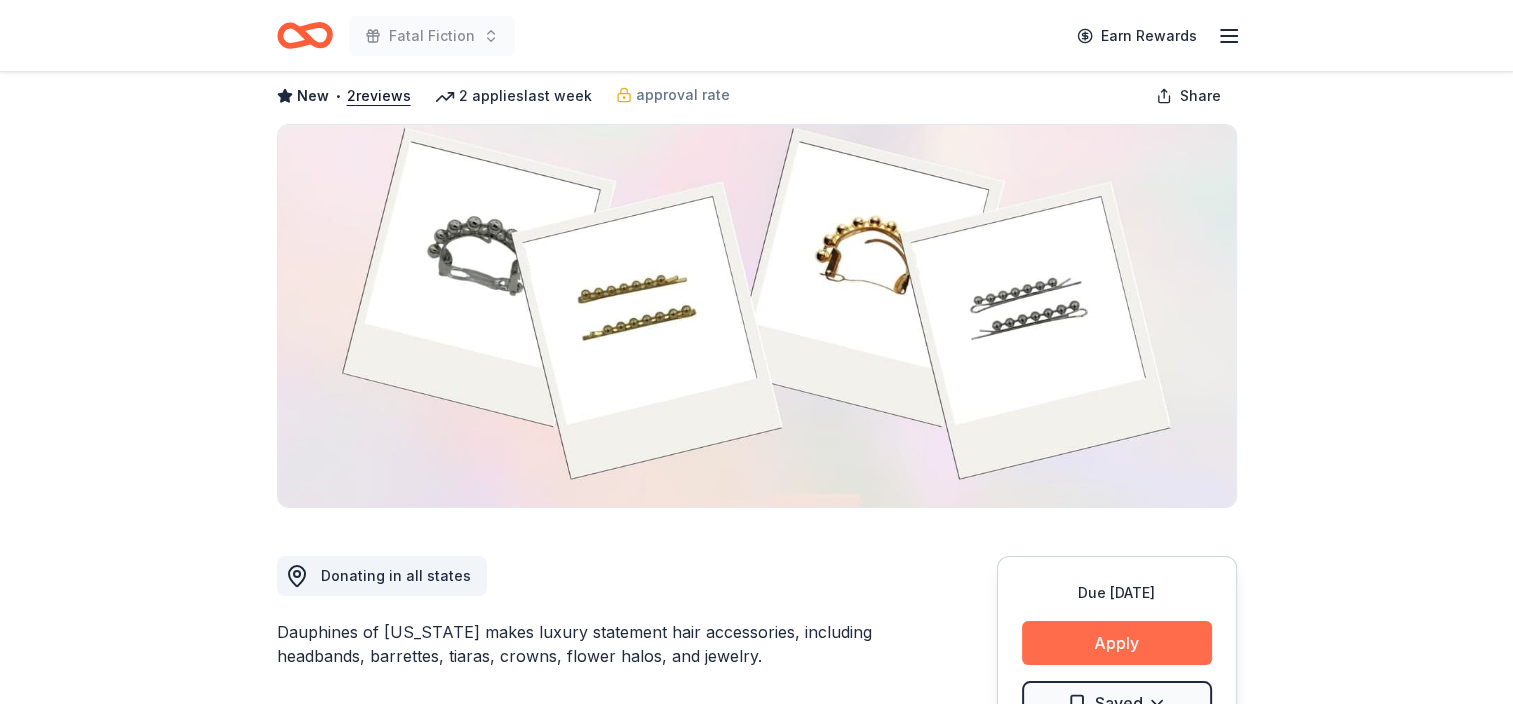 click on "Apply" at bounding box center [1117, 643] 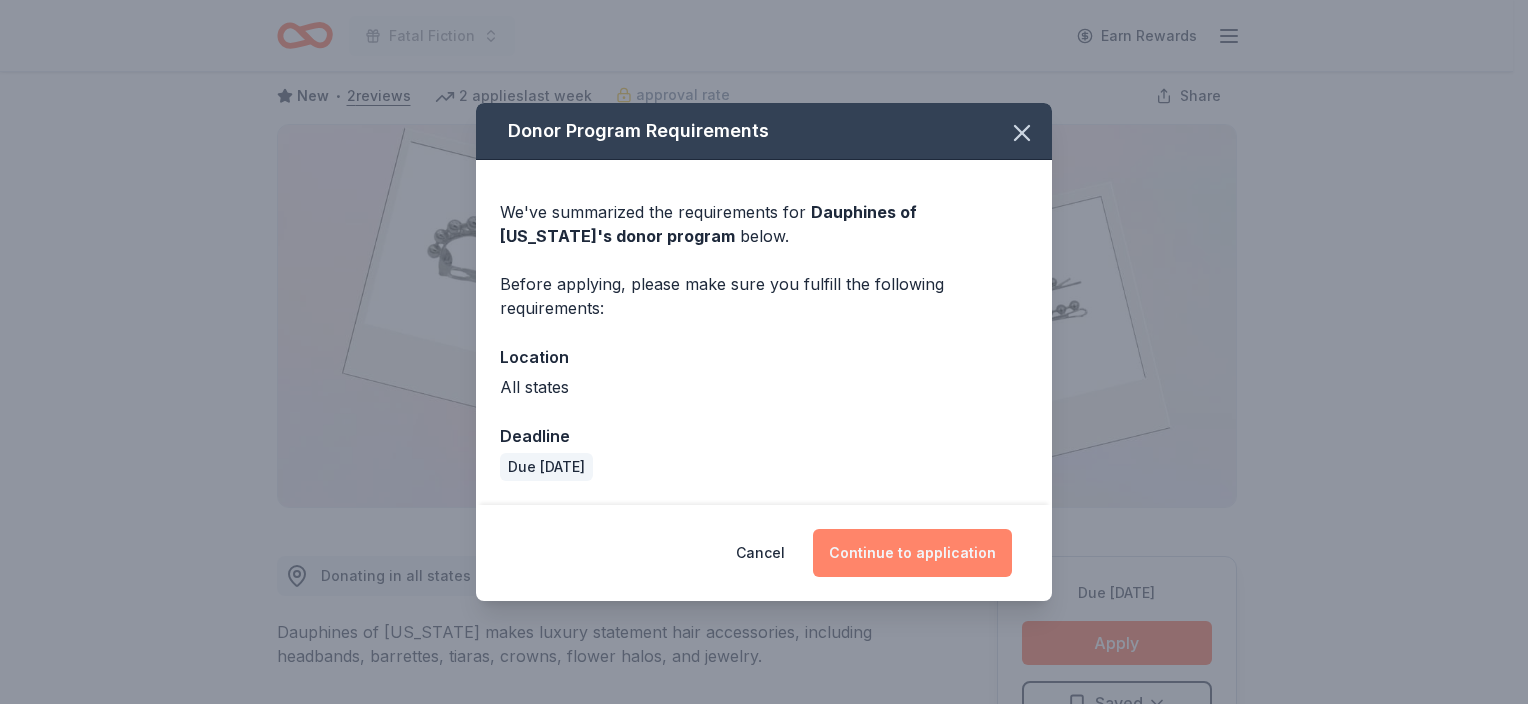 click on "Continue to application" at bounding box center (912, 553) 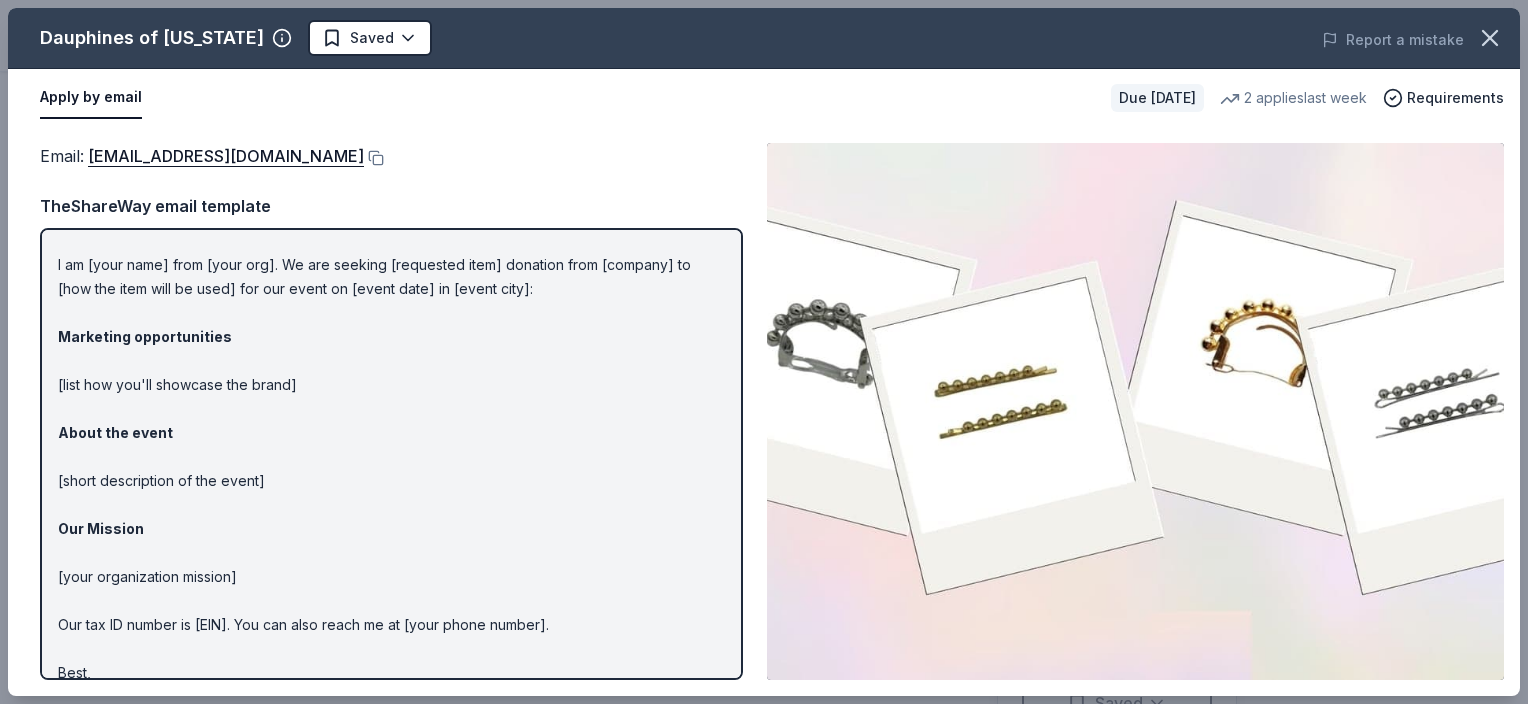 scroll, scrollTop: 0, scrollLeft: 0, axis: both 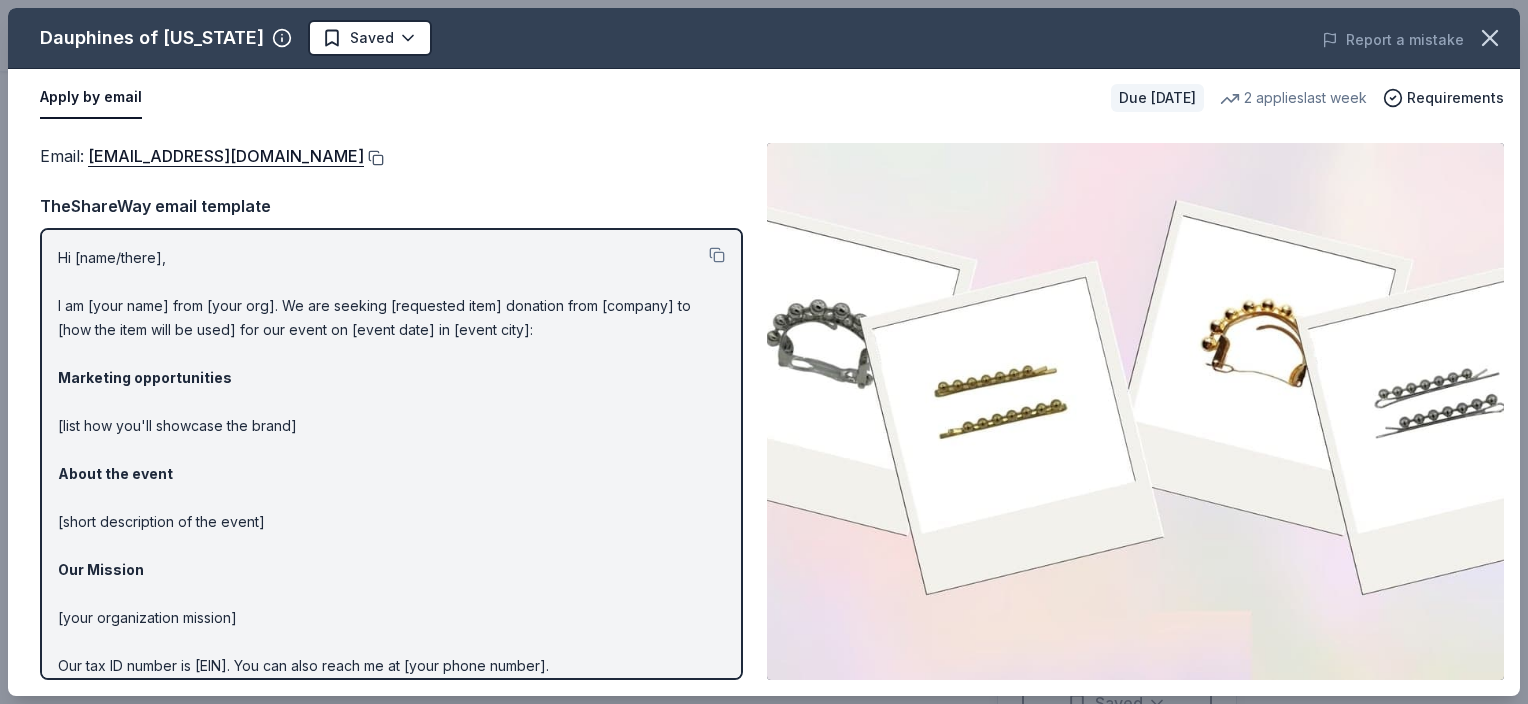 click at bounding box center (374, 158) 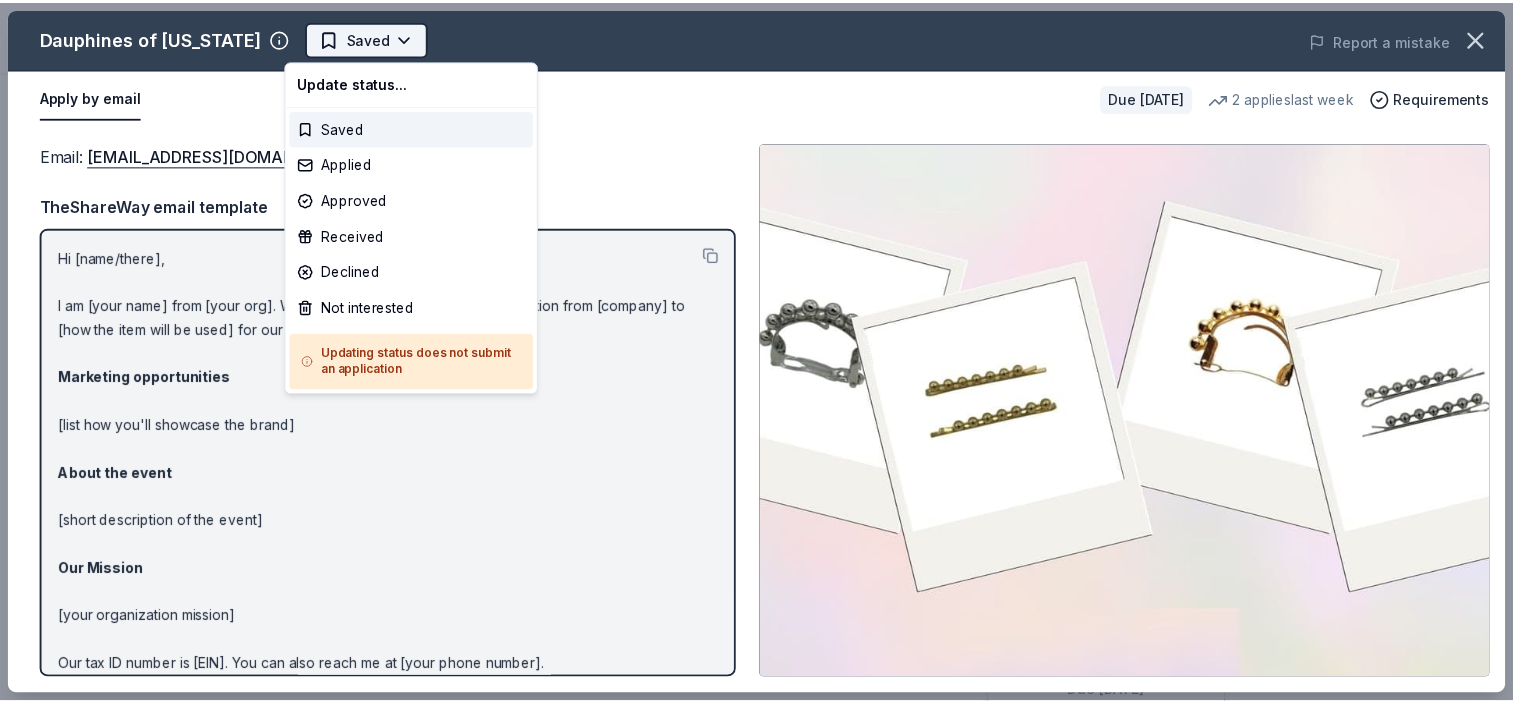 scroll, scrollTop: 0, scrollLeft: 0, axis: both 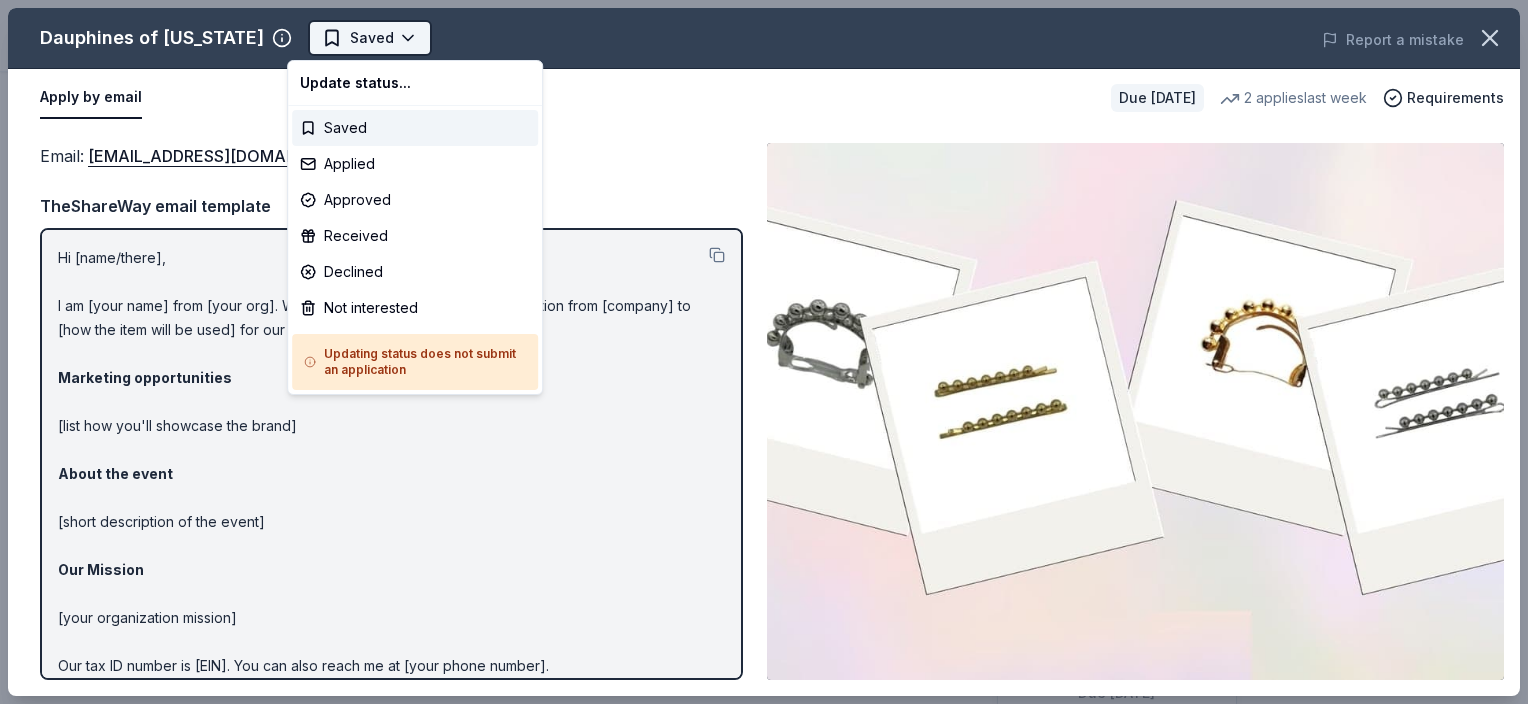 click on "Fatal Fiction Saved Apply Due [DATE] Share Dauphines of [US_STATE] New • 2  reviews 2   applies  last week approval rate Share Donating in all states Dauphines of [US_STATE] makes luxury statement hair accessories, including headbands, barrettes, tiaras, crowns, flower halos, and jewelry. What they donate Hair accessories Auction & raffle Who they donate to Dauphines of [US_STATE]  hasn ' t listed any preferences or eligibility criteria. approval rate 20 % approved 30 % declined 50 % no response Upgrade to Pro to view approval rates and average donation values Due [DATE] Apply Saved ⚡️ Quick application Usually responds in  over a month Updated  [DATE] Report a mistake New • 2  reviews [GEOGRAPHIC_DATA] [DATE] • Declined They clearly do not actually donate. Automatic response of denial 2 years in a row. [GEOGRAPHIC_DATA] of [GEOGRAPHIC_DATA] [DATE] • Declined A quick reply, they were not able to donate. Leave a review Similar donors 2   applies  last week Local 36 days left 5.0 New" at bounding box center [756, 352] 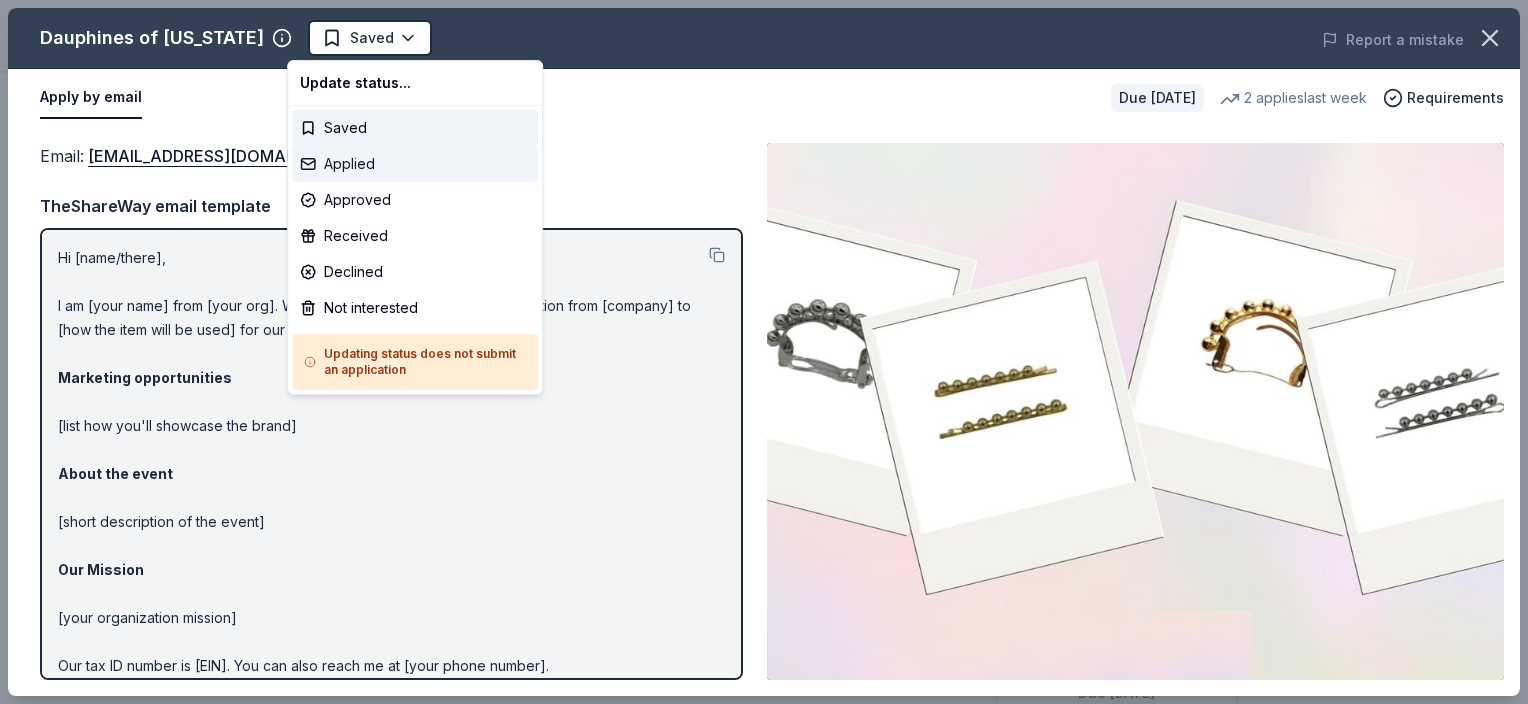 click on "Applied" at bounding box center [415, 164] 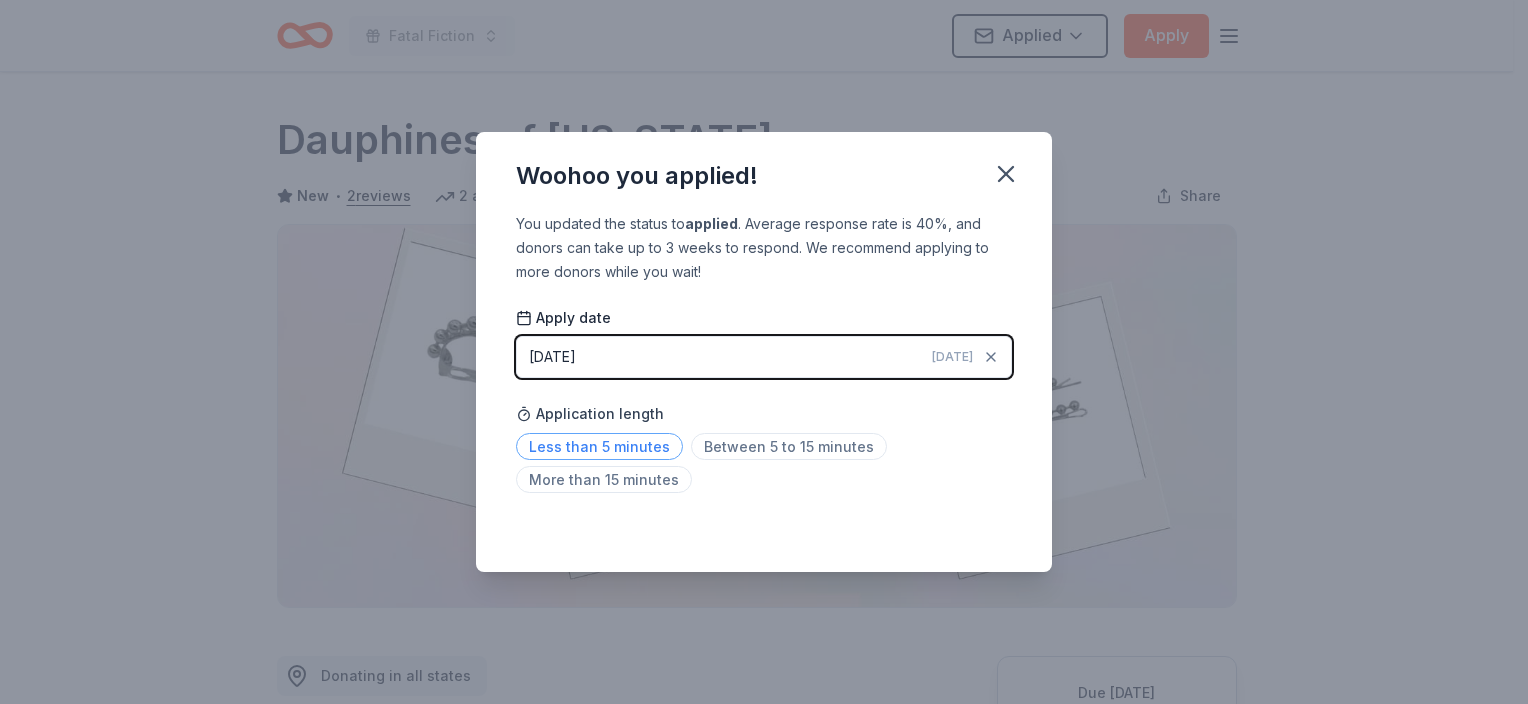 click on "Less than 5 minutes" at bounding box center (599, 446) 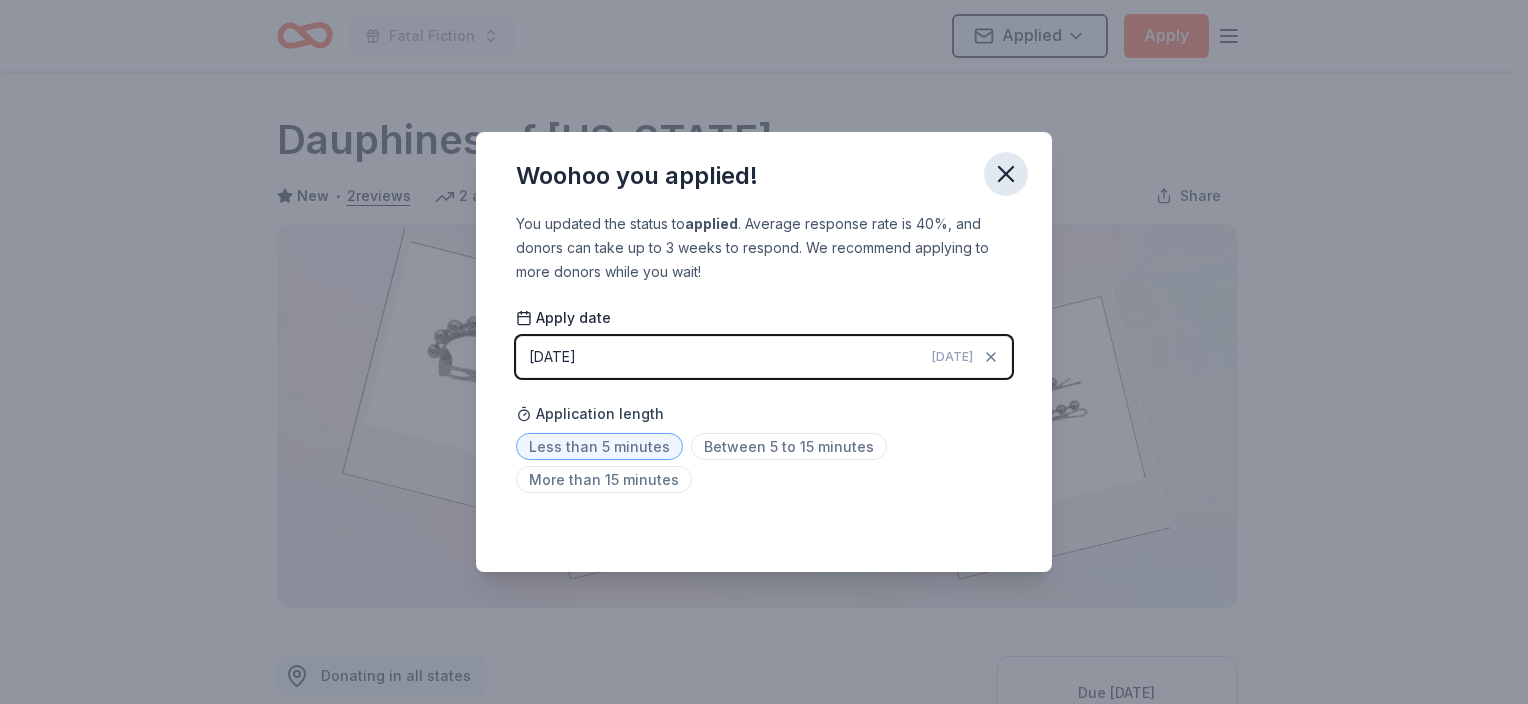 click 